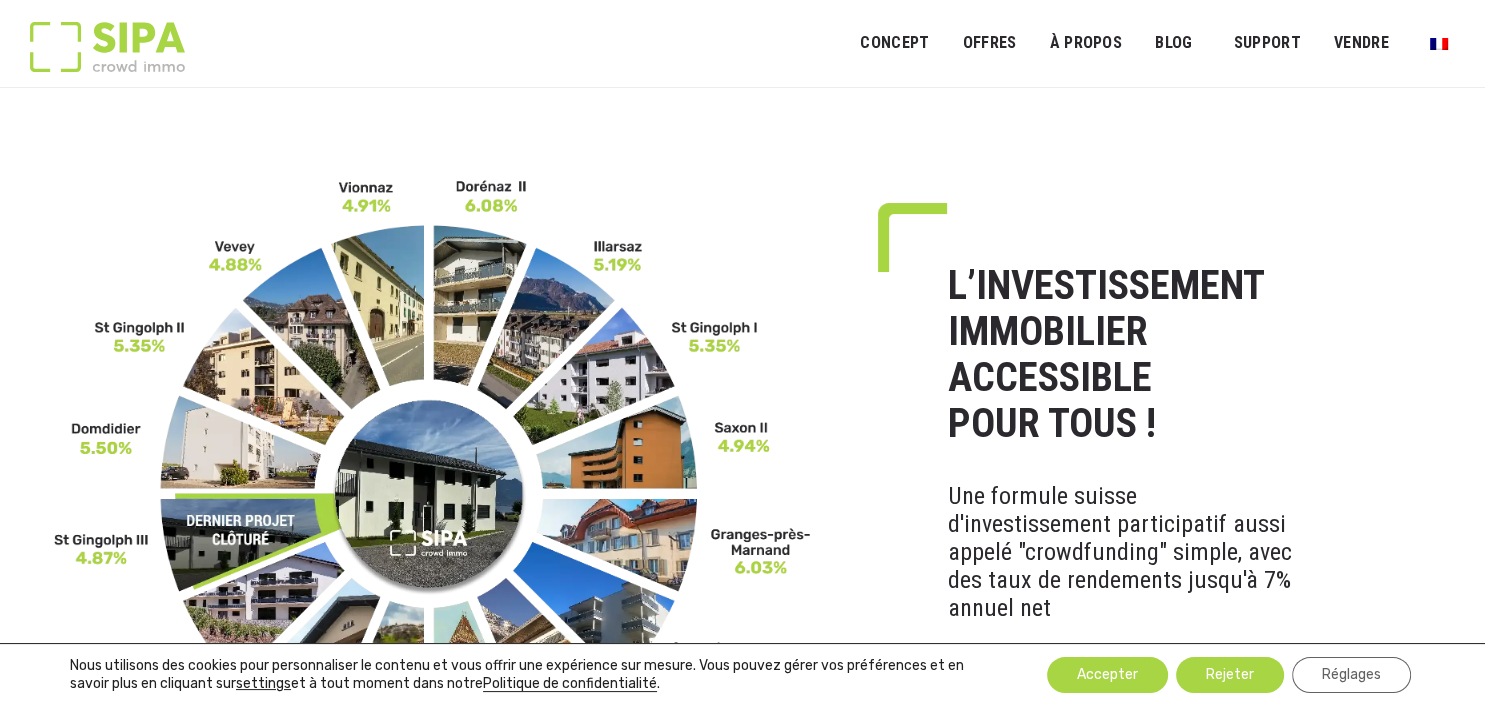 scroll, scrollTop: 152, scrollLeft: 0, axis: vertical 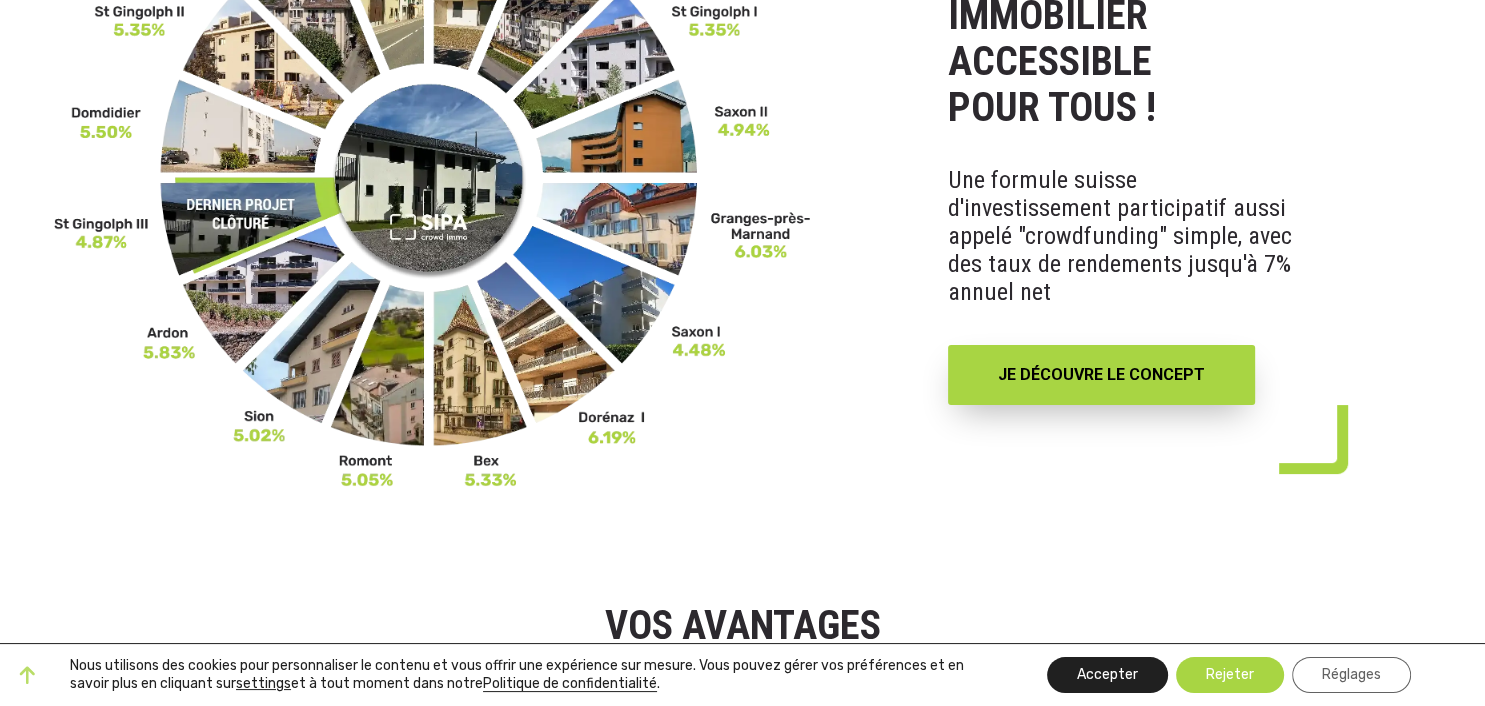 click on "Accepter" at bounding box center (1107, 675) 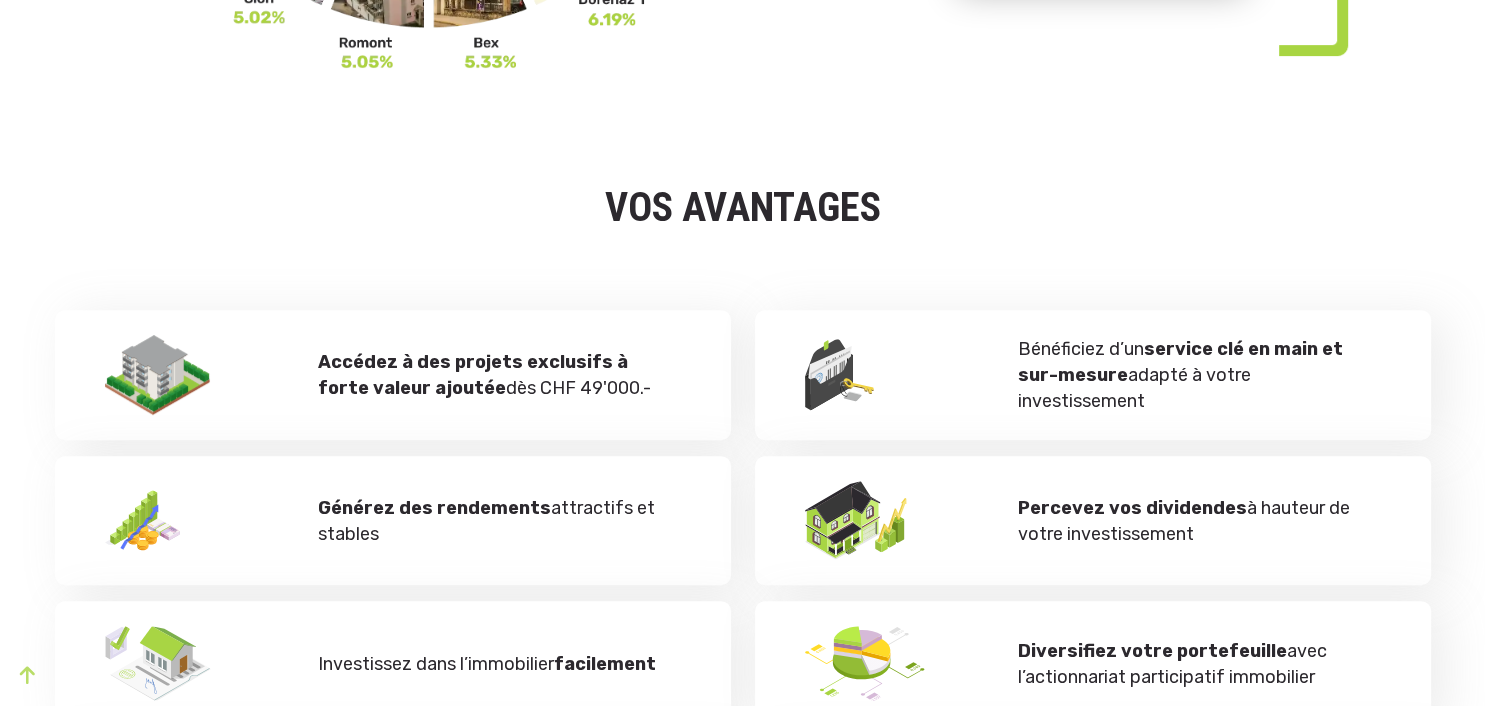 scroll, scrollTop: 739, scrollLeft: 0, axis: vertical 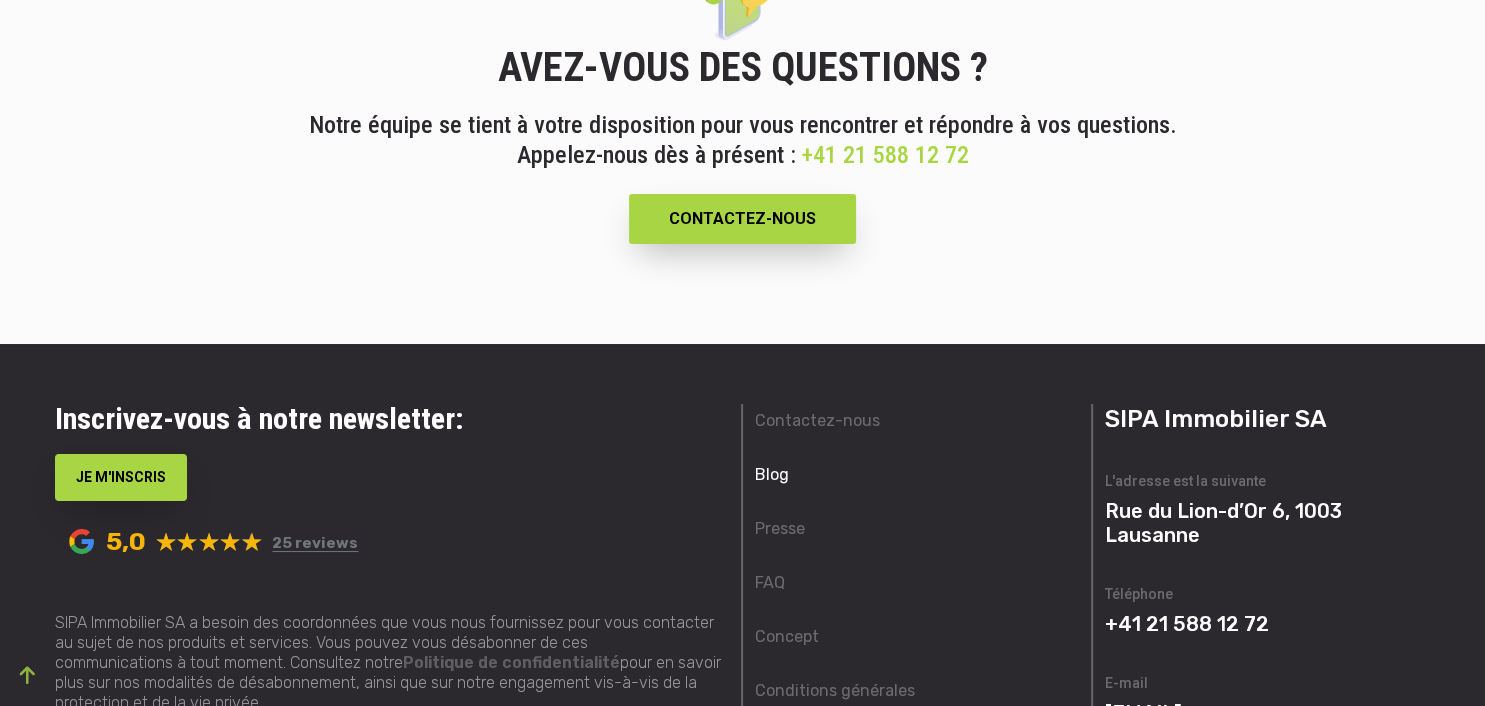 click on "Blog" at bounding box center (772, 475) 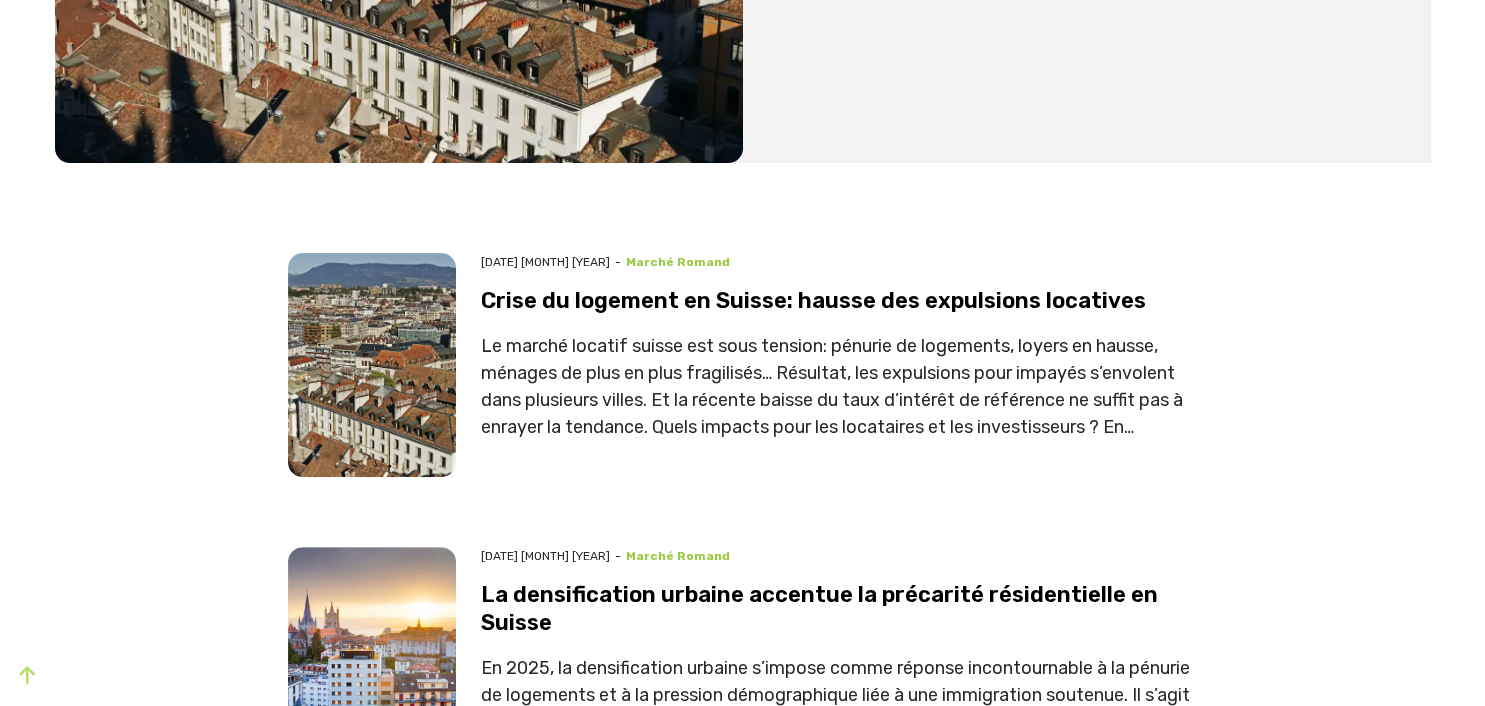 scroll, scrollTop: 633, scrollLeft: 0, axis: vertical 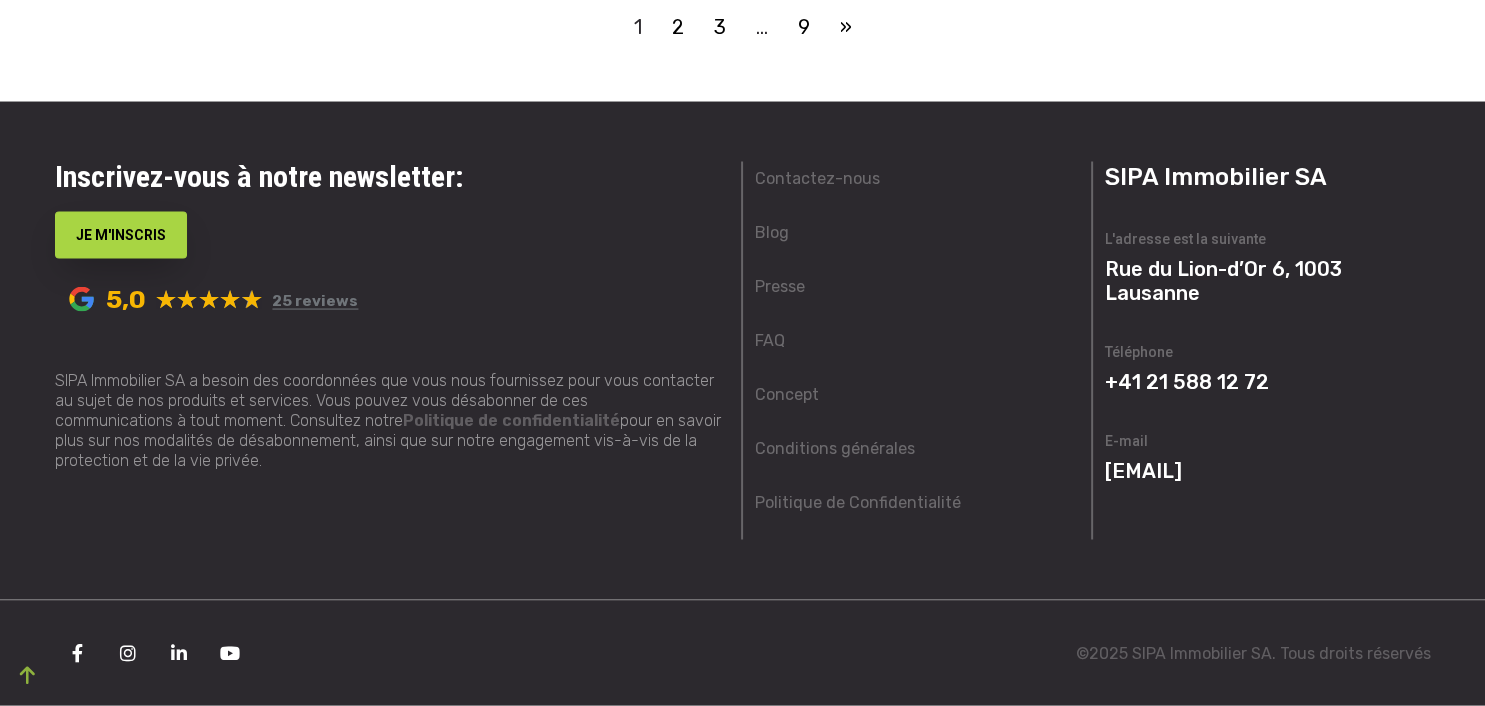 click on "Aller au contenu                  SIPA                           Concept Ouvrir le menu     DIVERSIFICATION       OFFRES Ouvrir le menu     NOS PROPRIÉTÉS   LISTE PRIORITAIRE       À PROPOS Ouvrir le menu     L’ÉQUIPE   Presse   RECRUTEMENT   Sponsoring   Ils parlent de nous       Blog   SUPPORT Ouvrir le menu     CONTACTEZ-NOUS   FAQ       VENDRE   Ouvrir le menu                                      Le blog de SIPA Crowd Immo     Retrouvez toute l’actualité économique et immobilière suisse                               [DATE] [MONTH] [YEAR] -     Marché romand      Crise du logement en Suisse: hausse des expulsions locatives     Le marché locatif suisse est sous tension: pénurie de logements, loyers en hausse, ménages de plus en plus fragilisés… Résultat, les expulsions pour impayés s’envolent dans plusieurs villes. Et la récente baisse du taux d’intérêt de référence ne suffit pas à enrayer la tendance. Quels impacts pour les locataires et les investisseurs ? En [YEAR],…" at bounding box center (742, -1569) 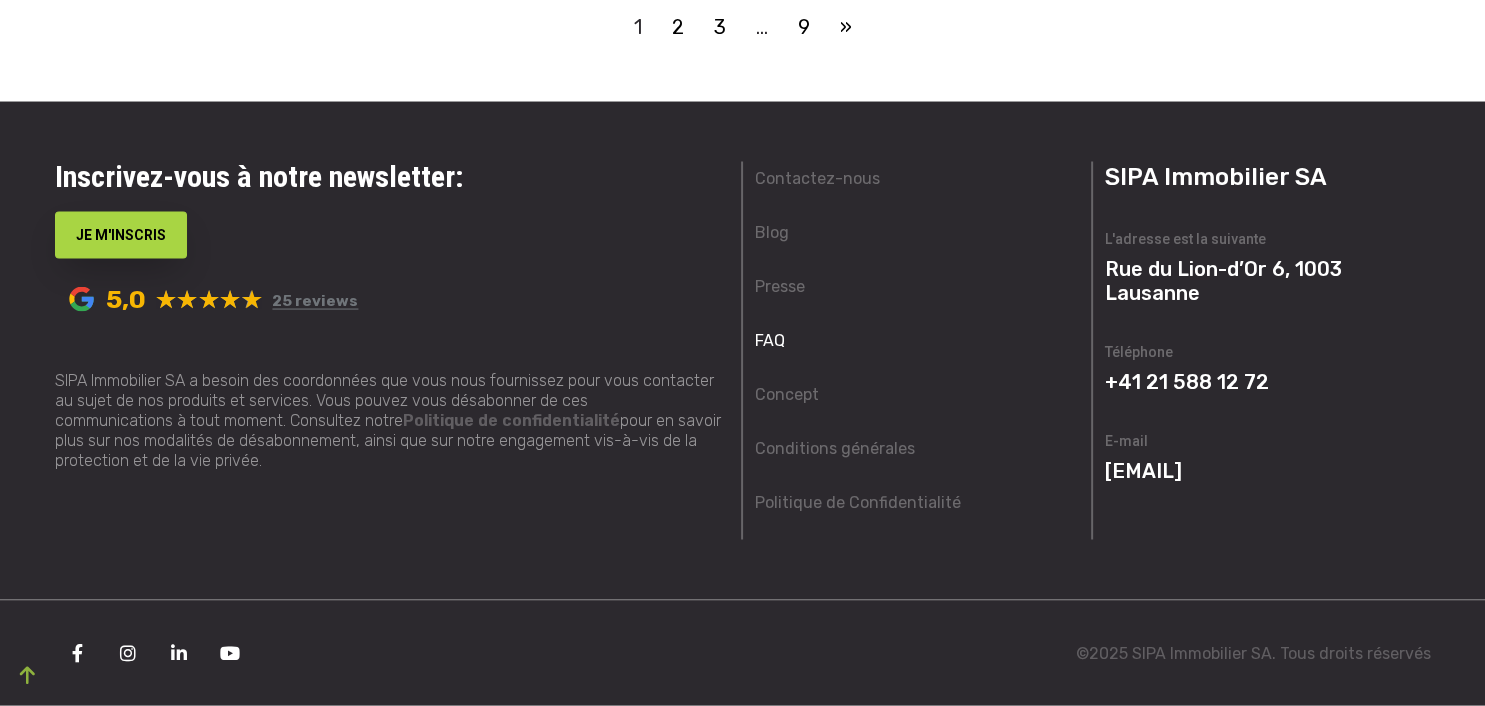 click on "FAQ" at bounding box center [770, 341] 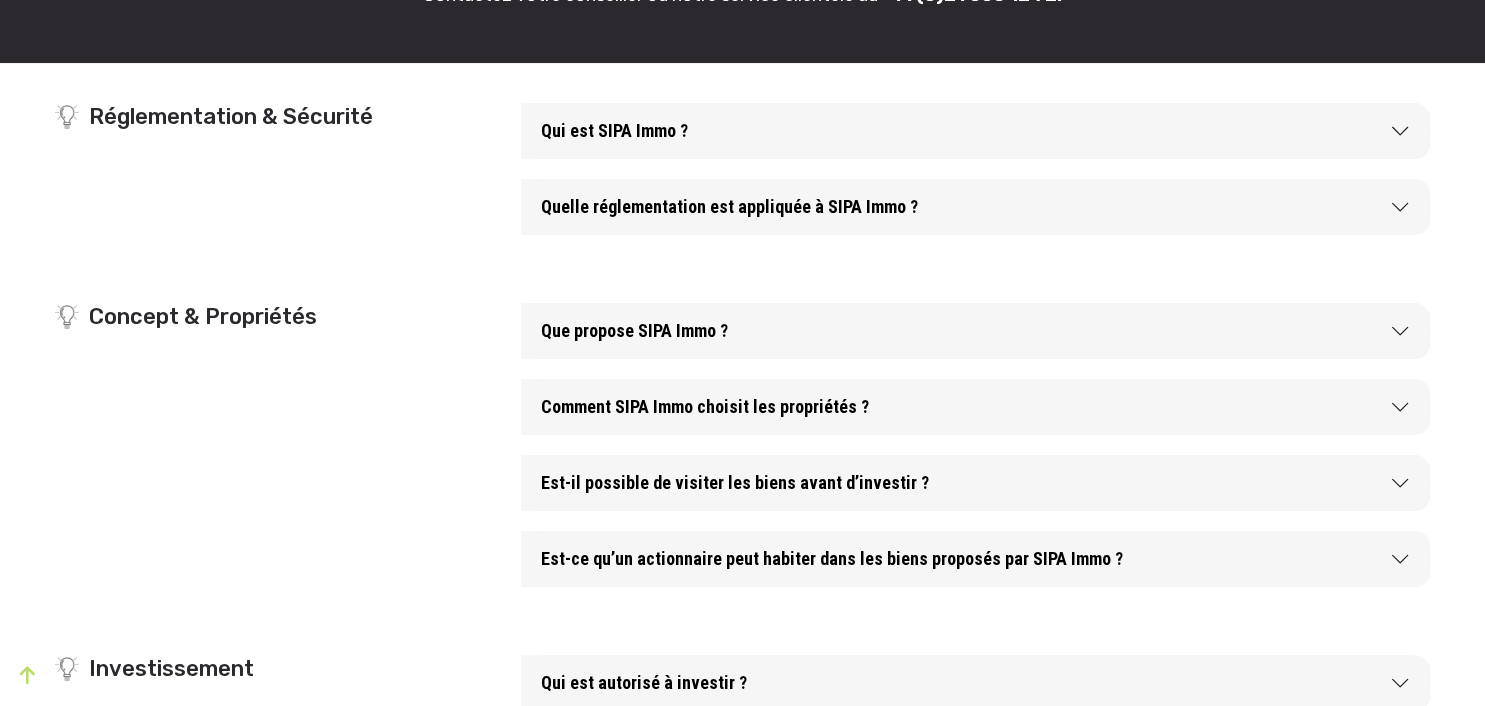 scroll, scrollTop: 422, scrollLeft: 0, axis: vertical 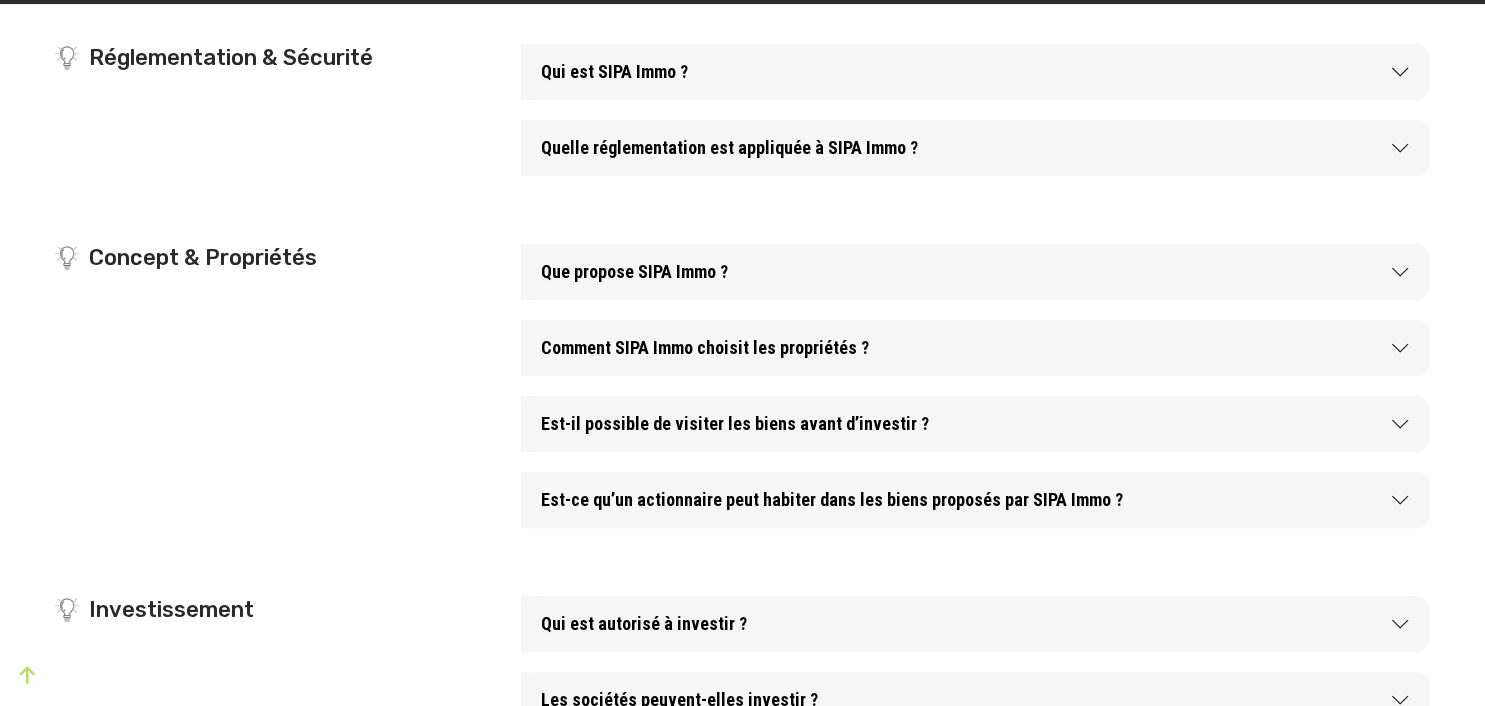 click on "Est-il possible de visiter les biens avant d’investir ?" at bounding box center [975, 424] 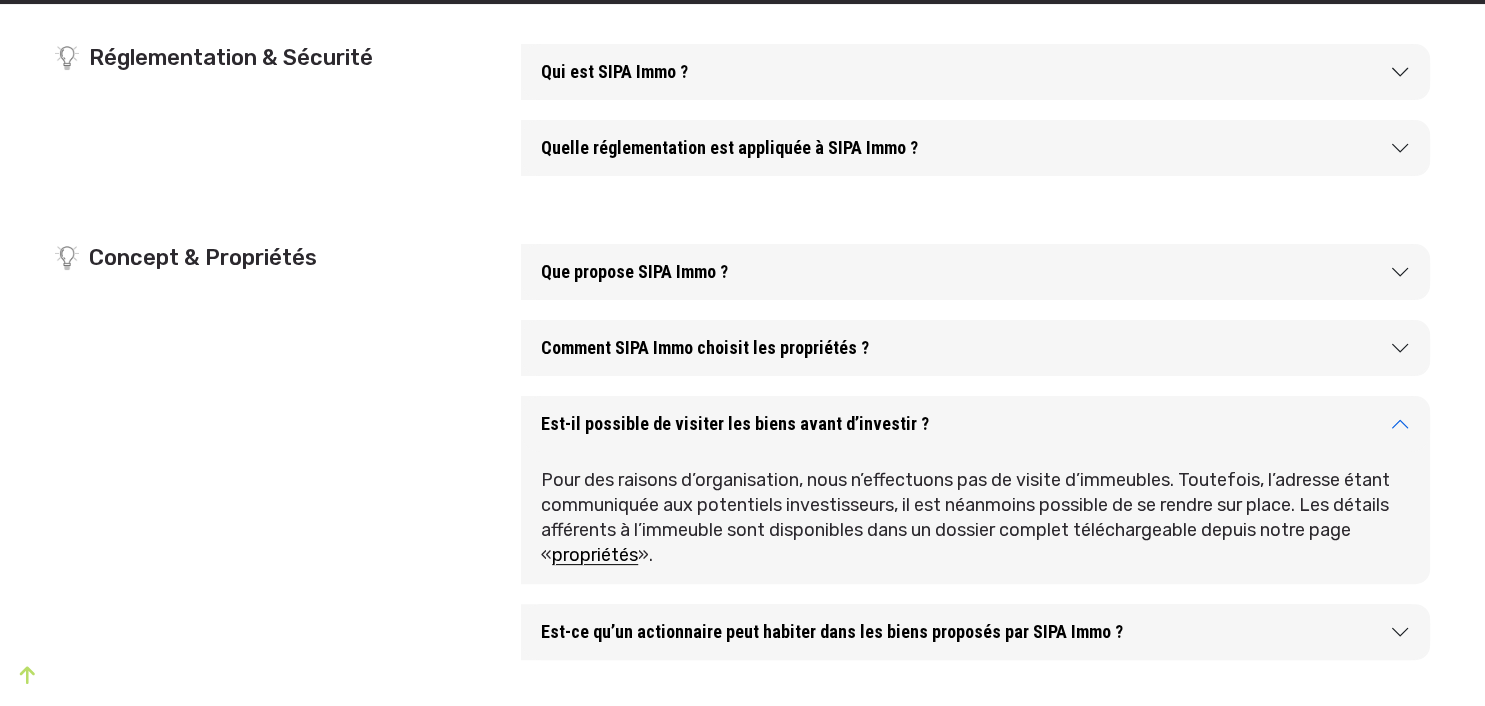 click on "Est-il possible de visiter les biens avant d’investir ?" at bounding box center [975, 424] 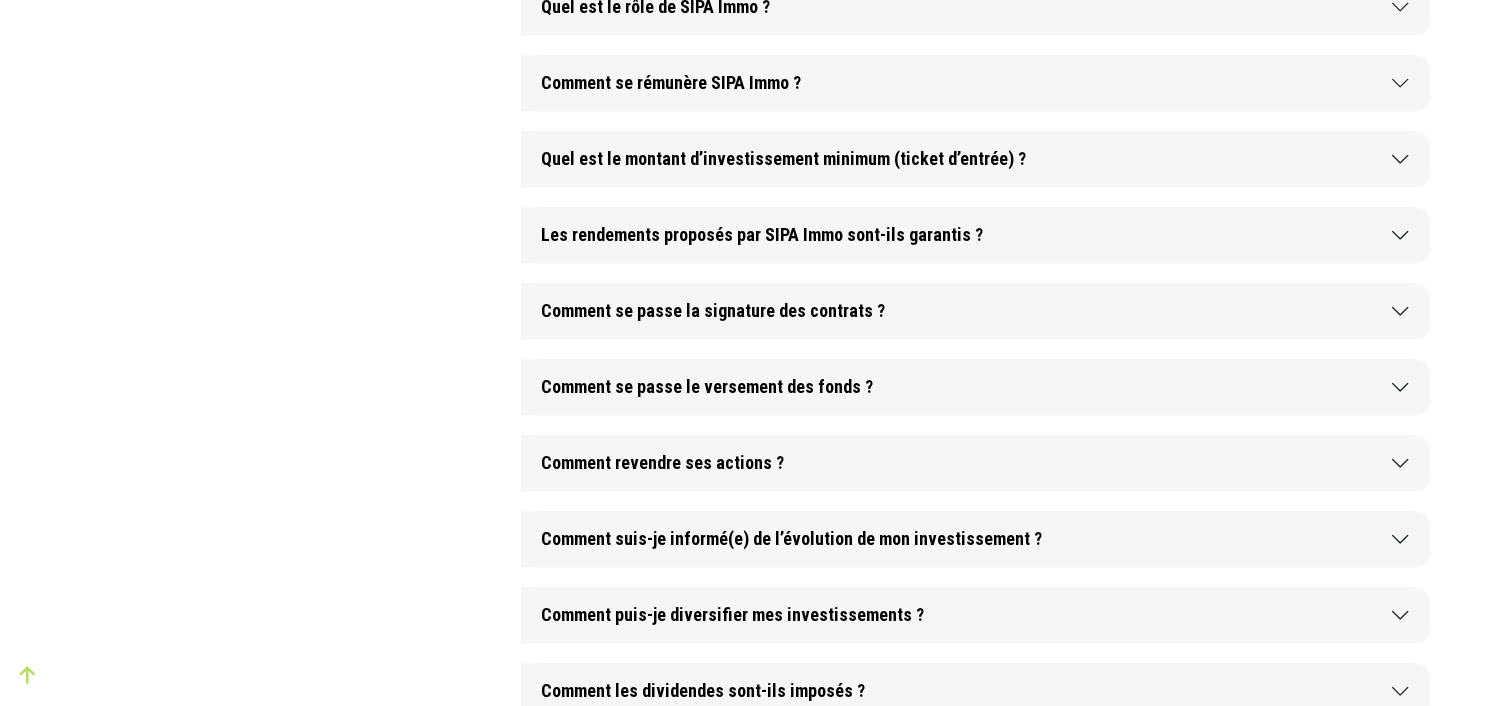 scroll, scrollTop: 1372, scrollLeft: 0, axis: vertical 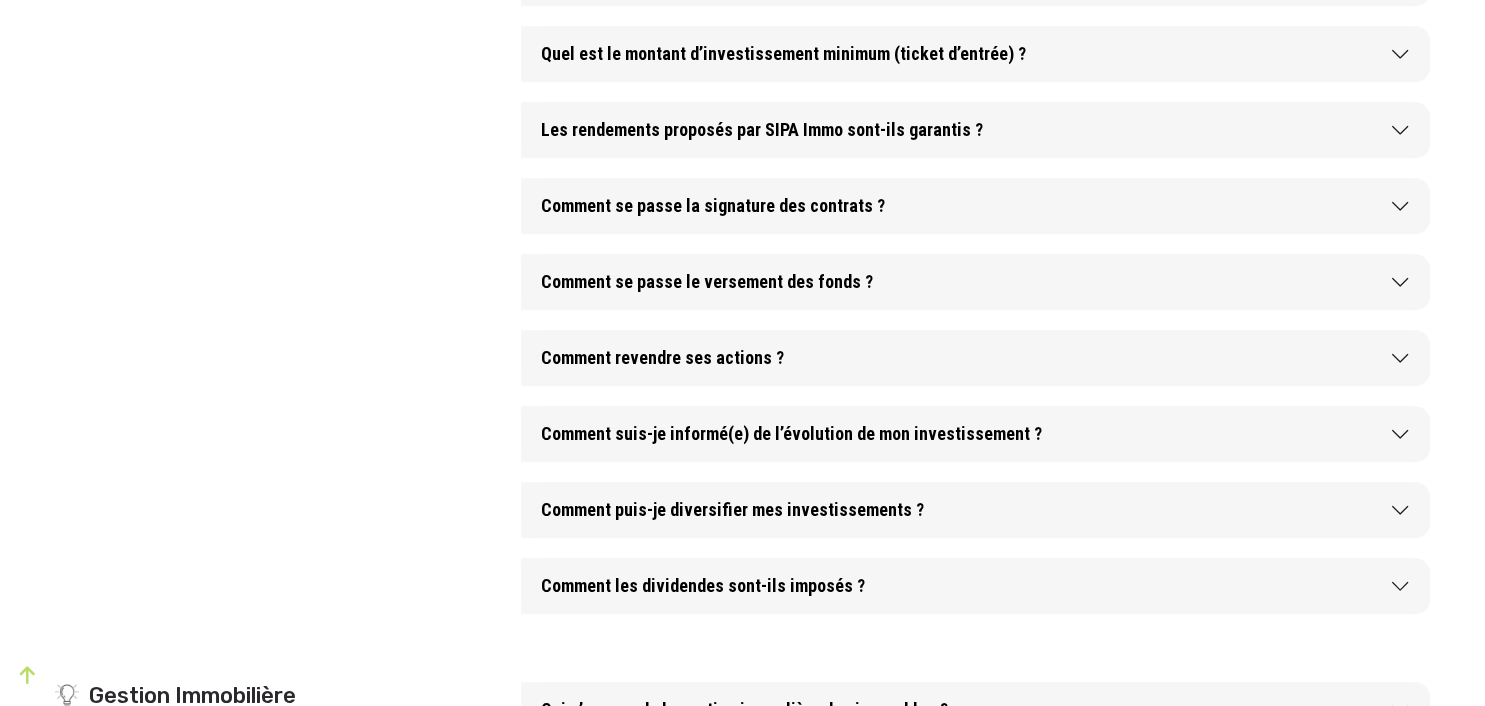 click on "Comment revendre ses actions ?" at bounding box center [975, 358] 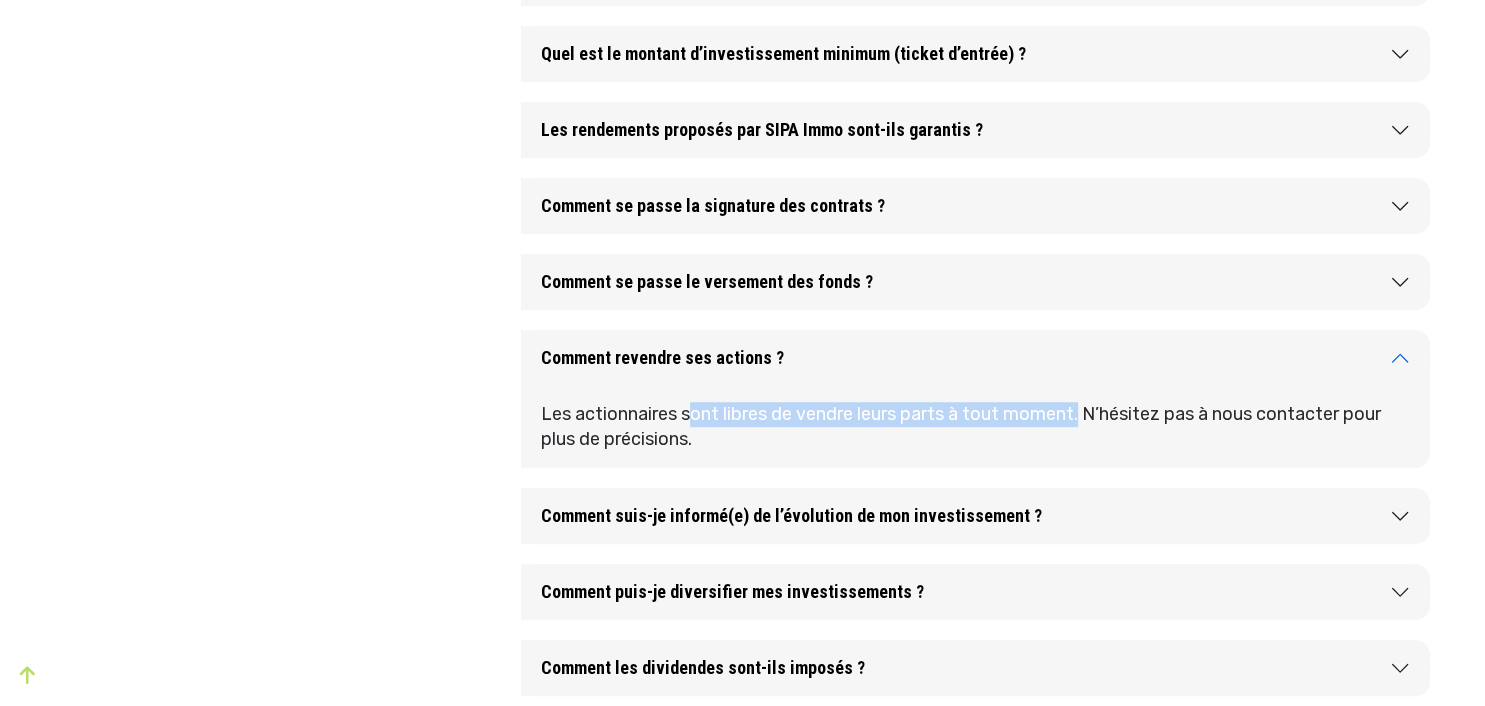 drag, startPoint x: 697, startPoint y: 414, endPoint x: 1086, endPoint y: 410, distance: 389.02057 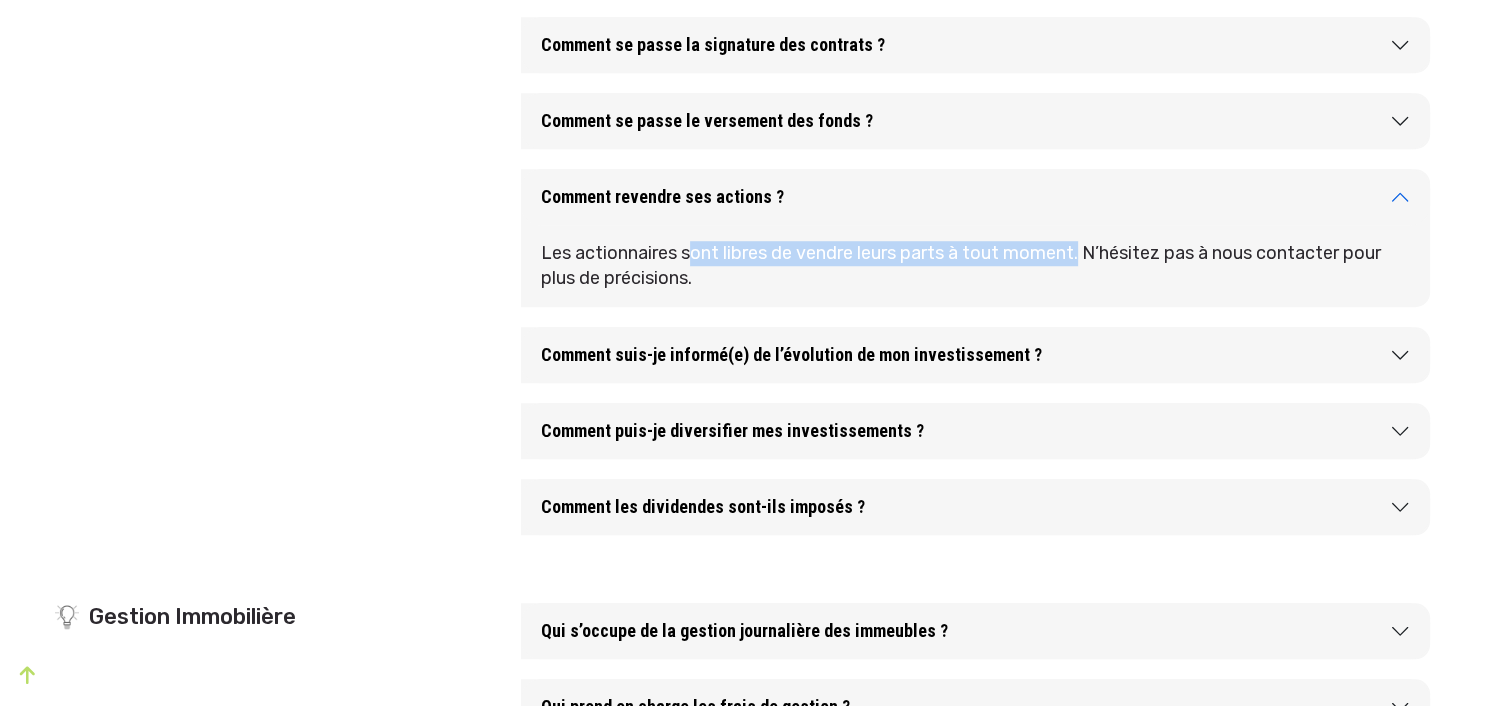 scroll, scrollTop: 1584, scrollLeft: 0, axis: vertical 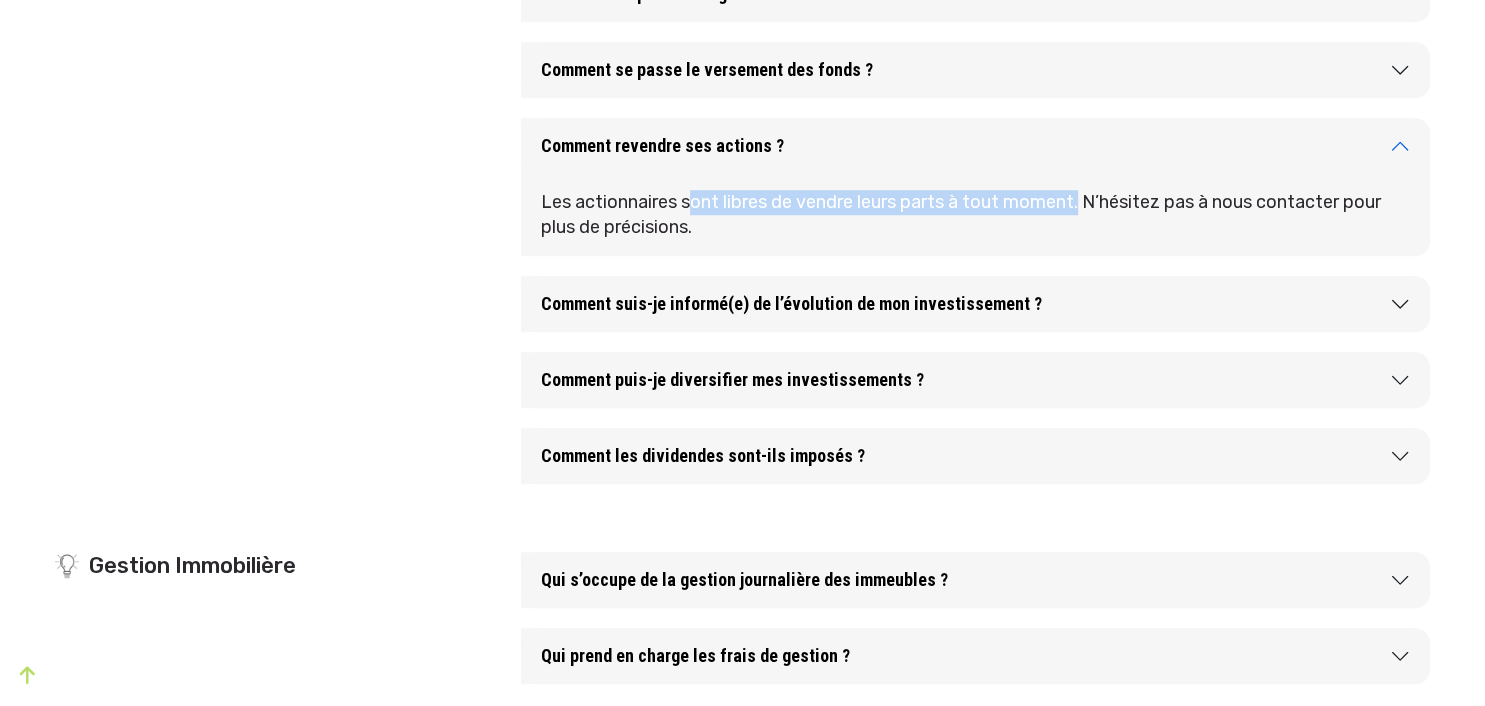 click on "Comment suis-je informé(e) de l’évolution de mon investissement ?" at bounding box center [975, 304] 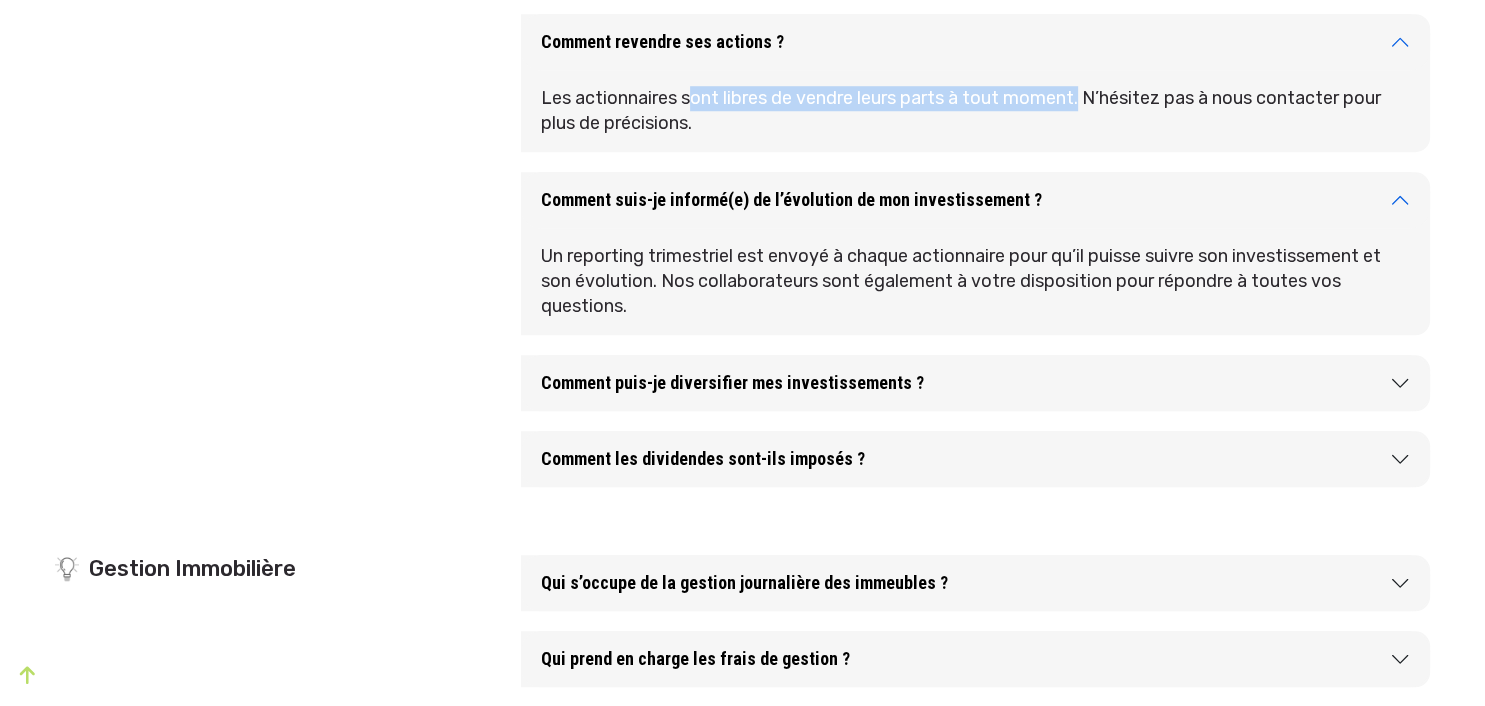 scroll, scrollTop: 1689, scrollLeft: 0, axis: vertical 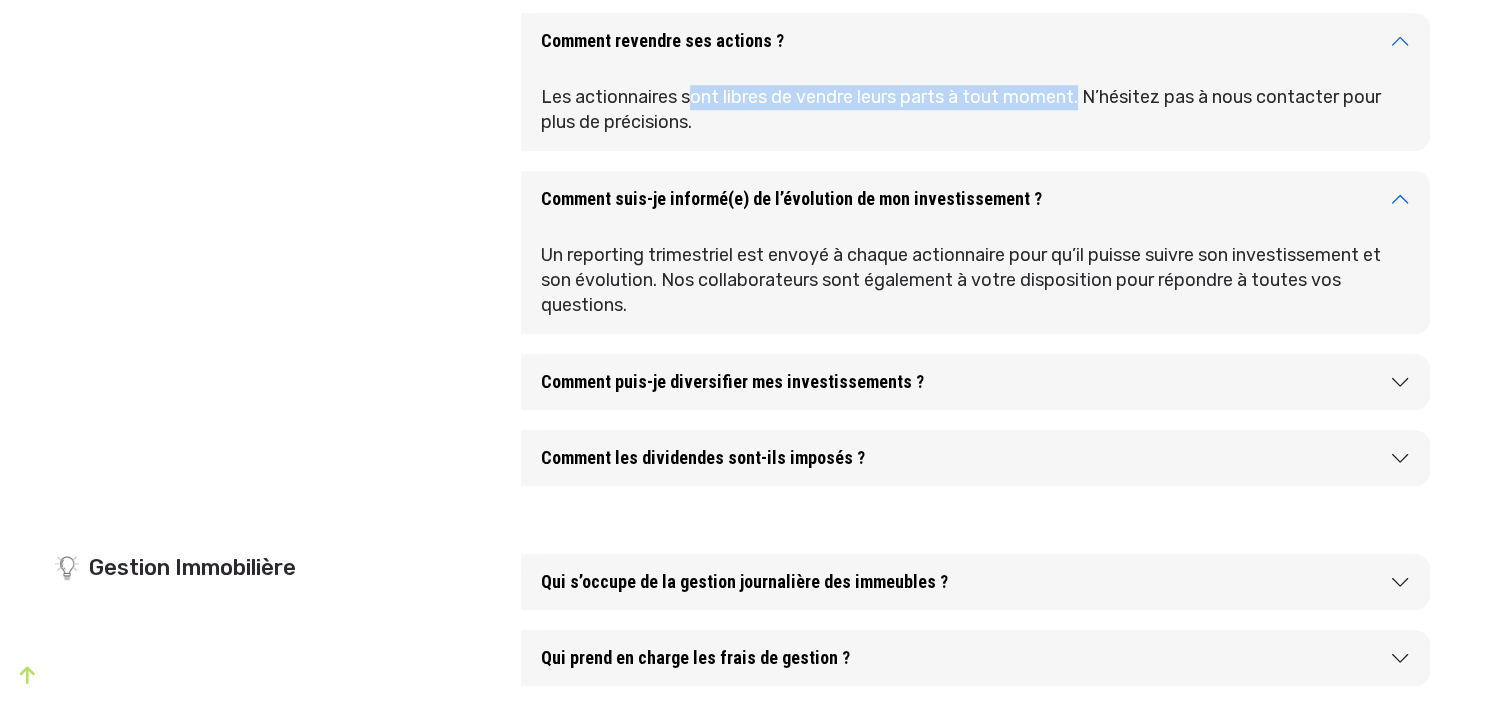 click on "Comment les dividendes sont-ils imposés ?" at bounding box center [975, 458] 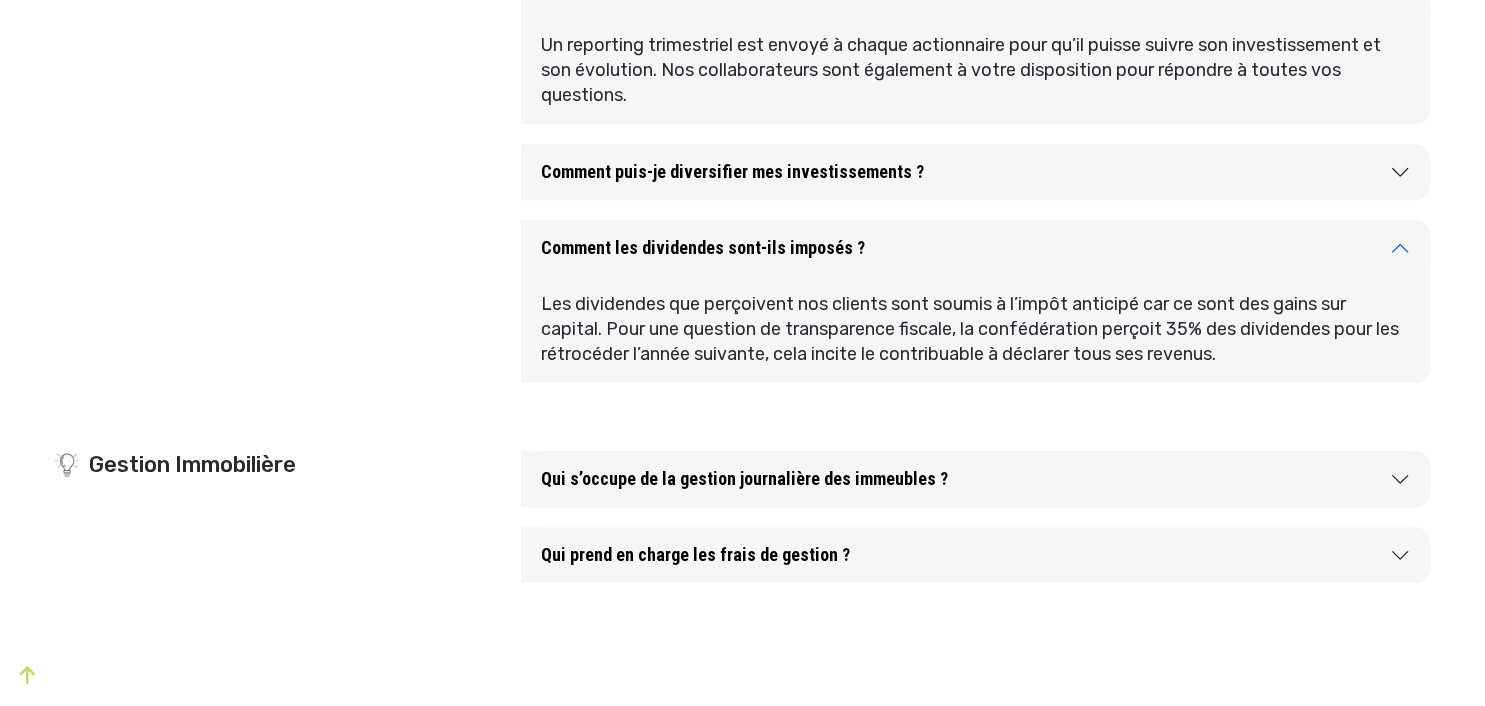 scroll, scrollTop: 1900, scrollLeft: 0, axis: vertical 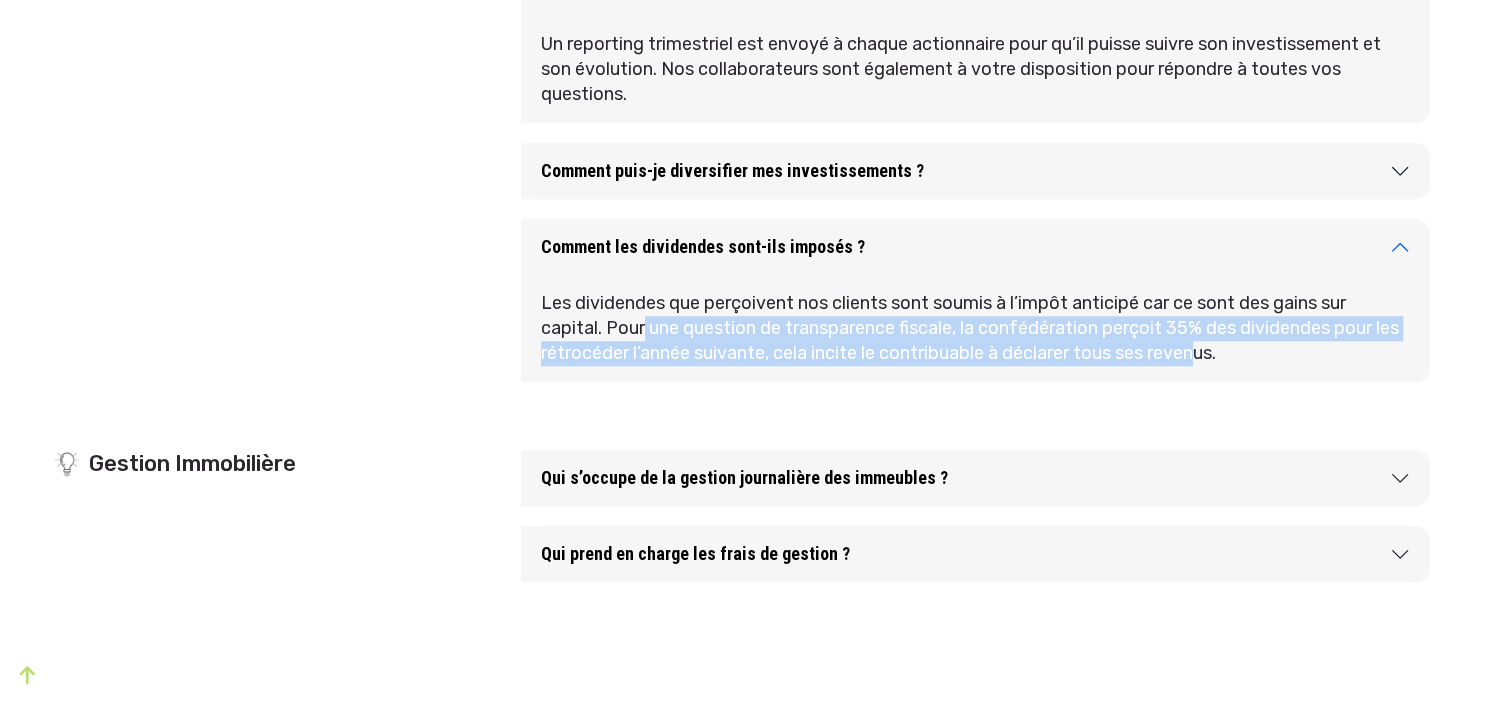 drag, startPoint x: 643, startPoint y: 324, endPoint x: 1207, endPoint y: 356, distance: 564.90704 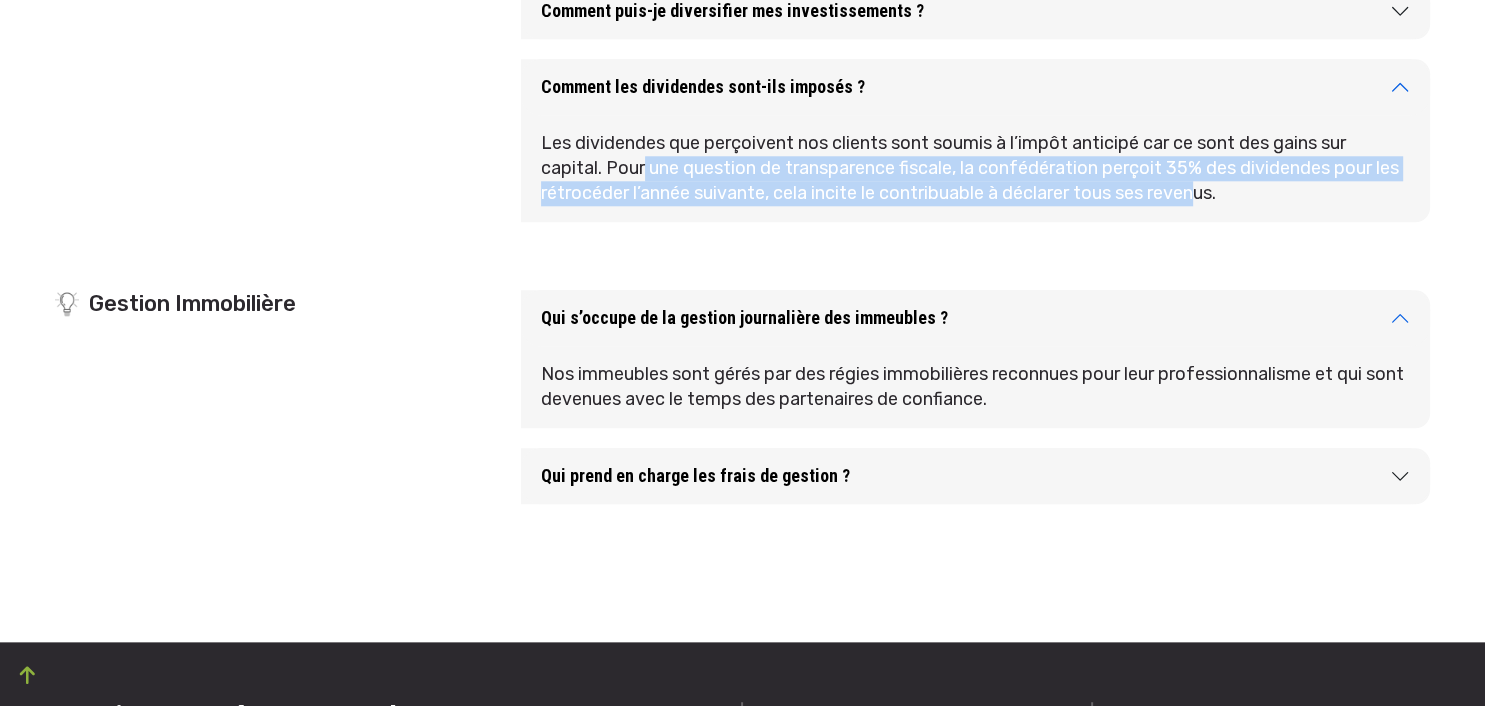 scroll, scrollTop: 2112, scrollLeft: 0, axis: vertical 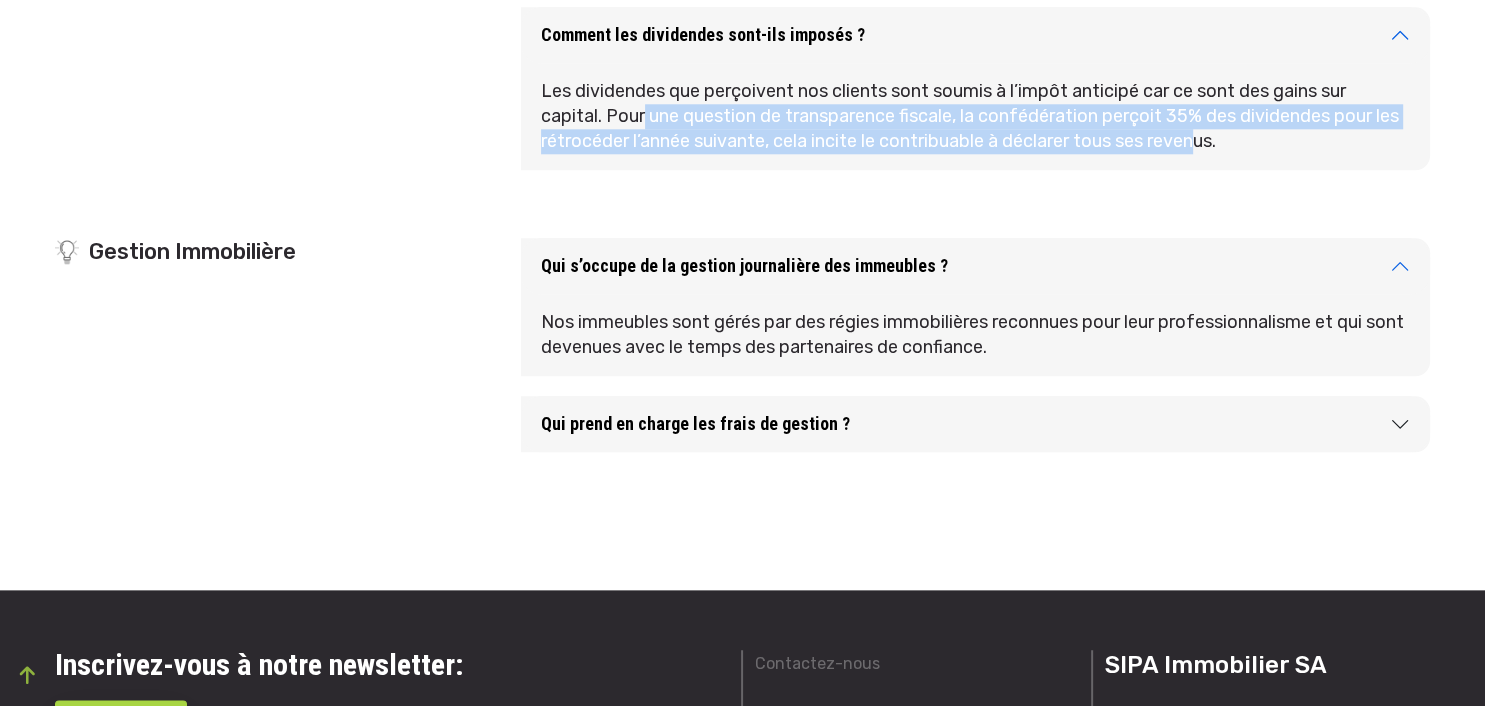 click on "Qui prend en charge les frais de gestion ?" at bounding box center [975, 424] 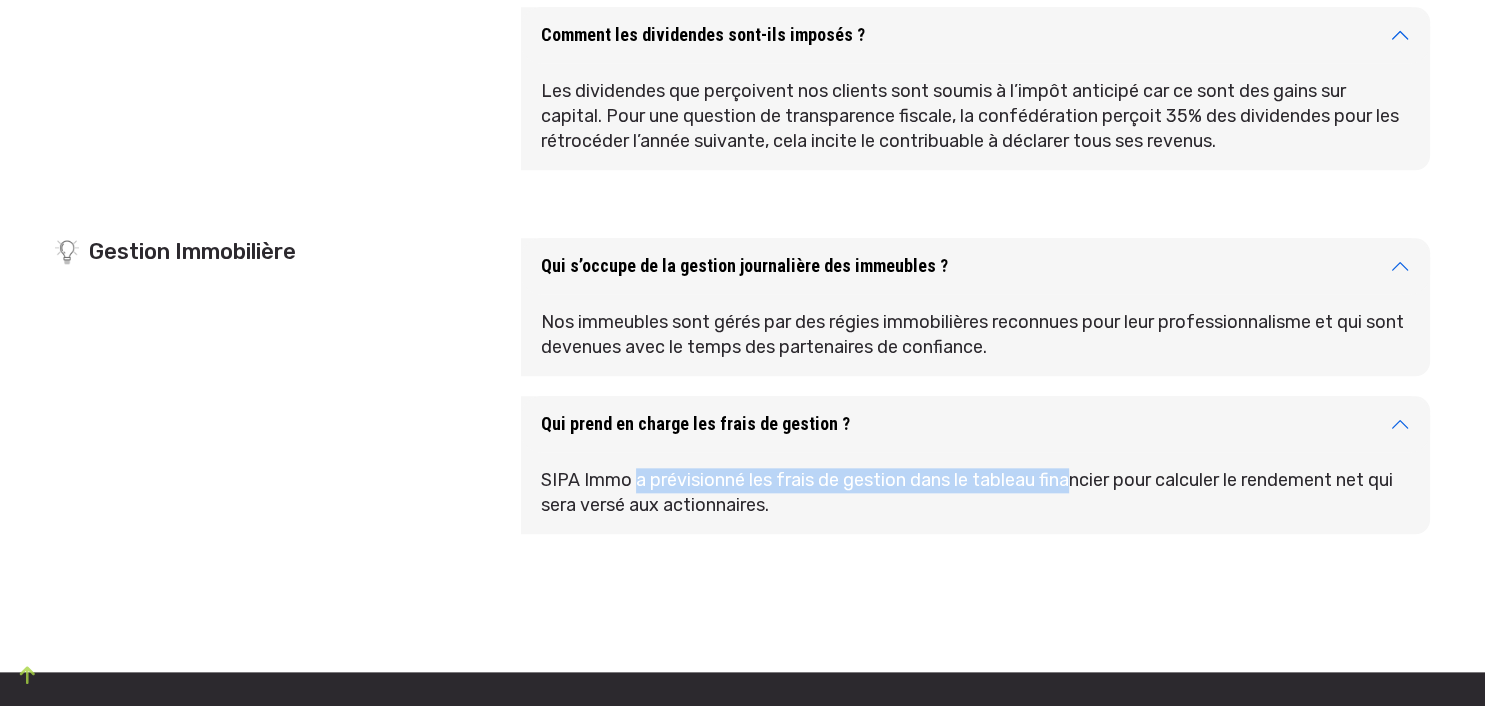 drag, startPoint x: 789, startPoint y: 472, endPoint x: 1072, endPoint y: 470, distance: 283.00708 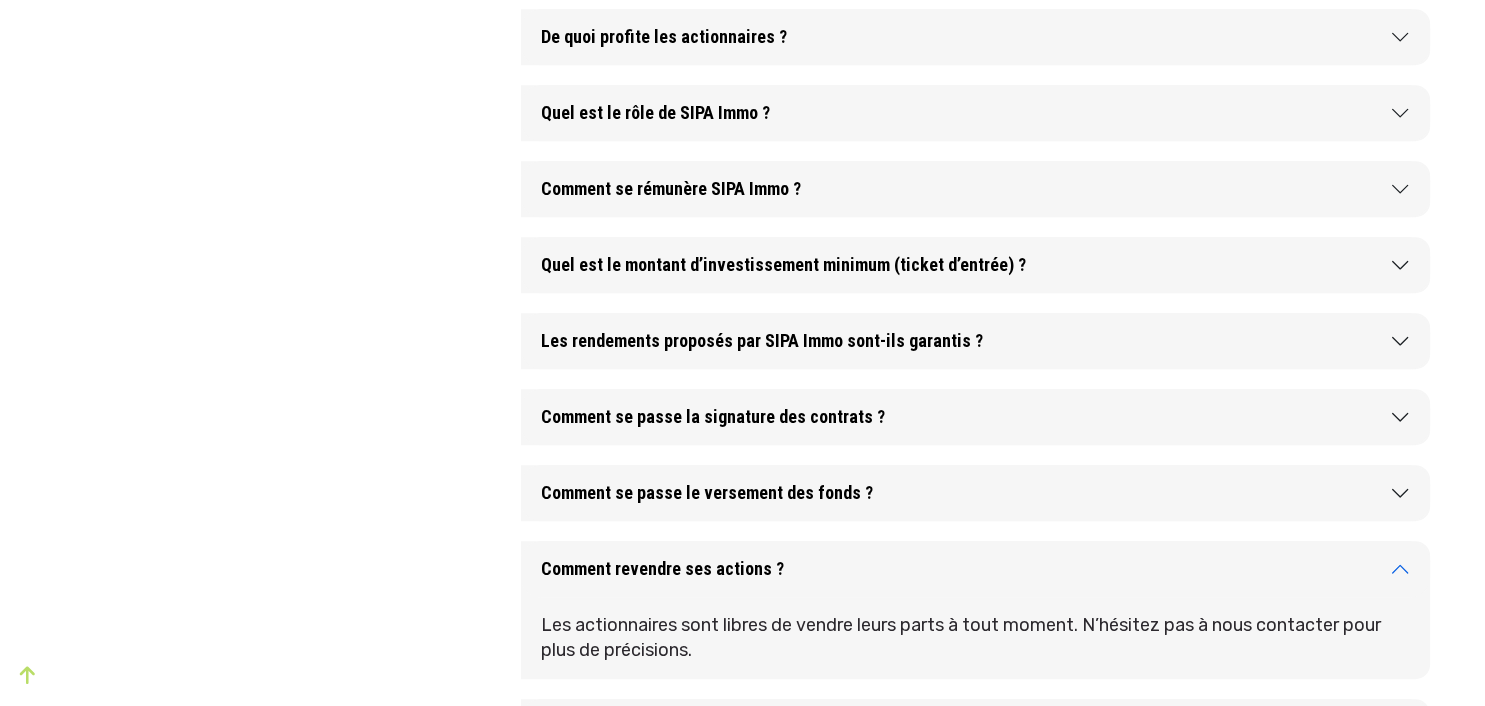 scroll, scrollTop: 1056, scrollLeft: 0, axis: vertical 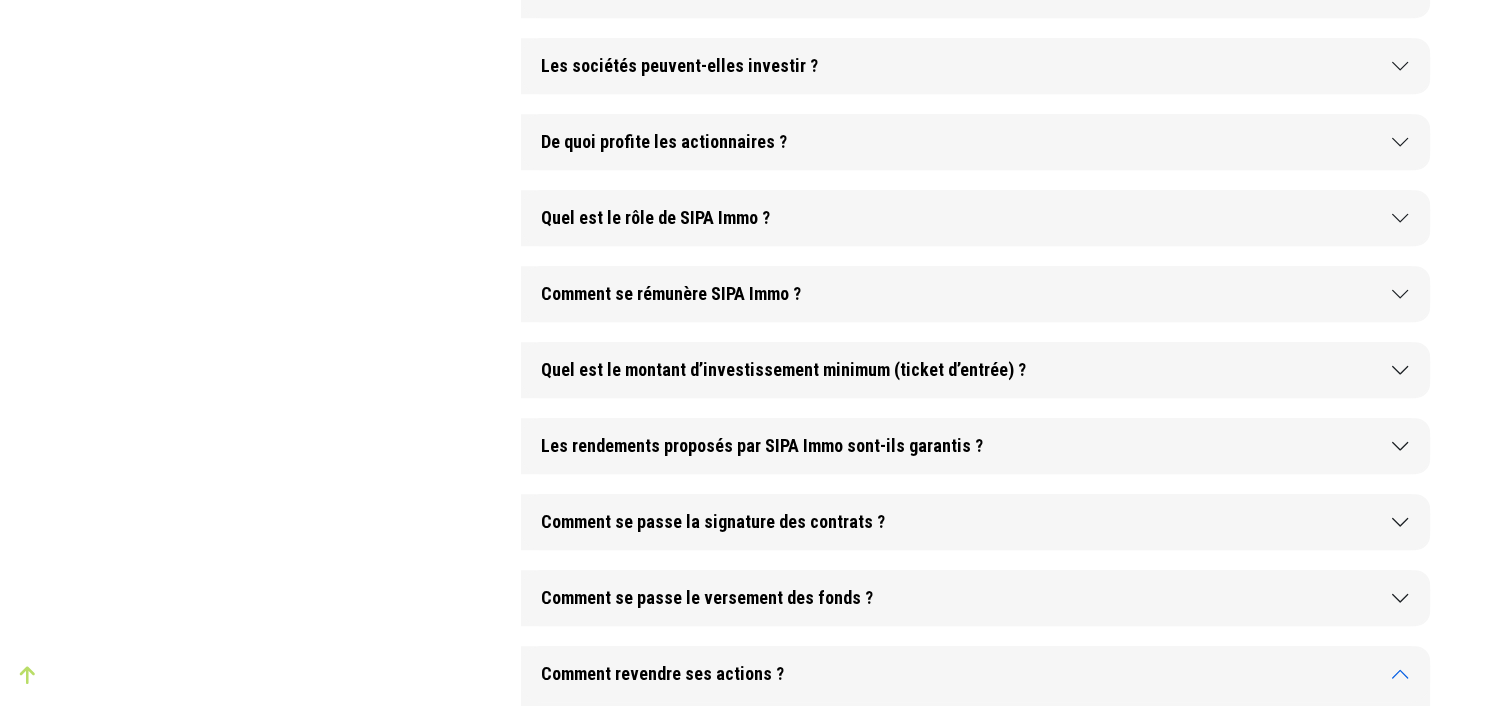 click on "Comment se rémunère SIPA Immo ?" at bounding box center [975, 294] 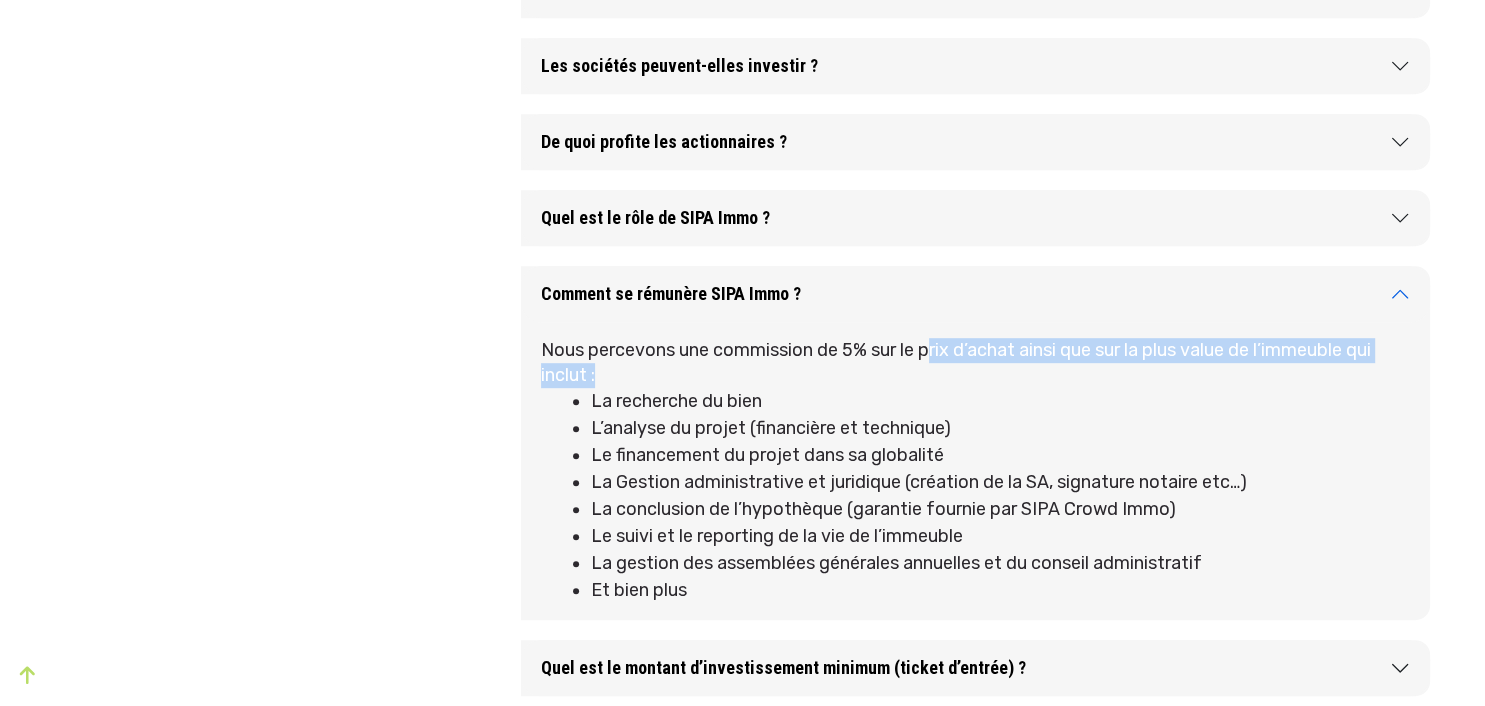drag, startPoint x: 1110, startPoint y: 350, endPoint x: 855, endPoint y: 371, distance: 255.86325 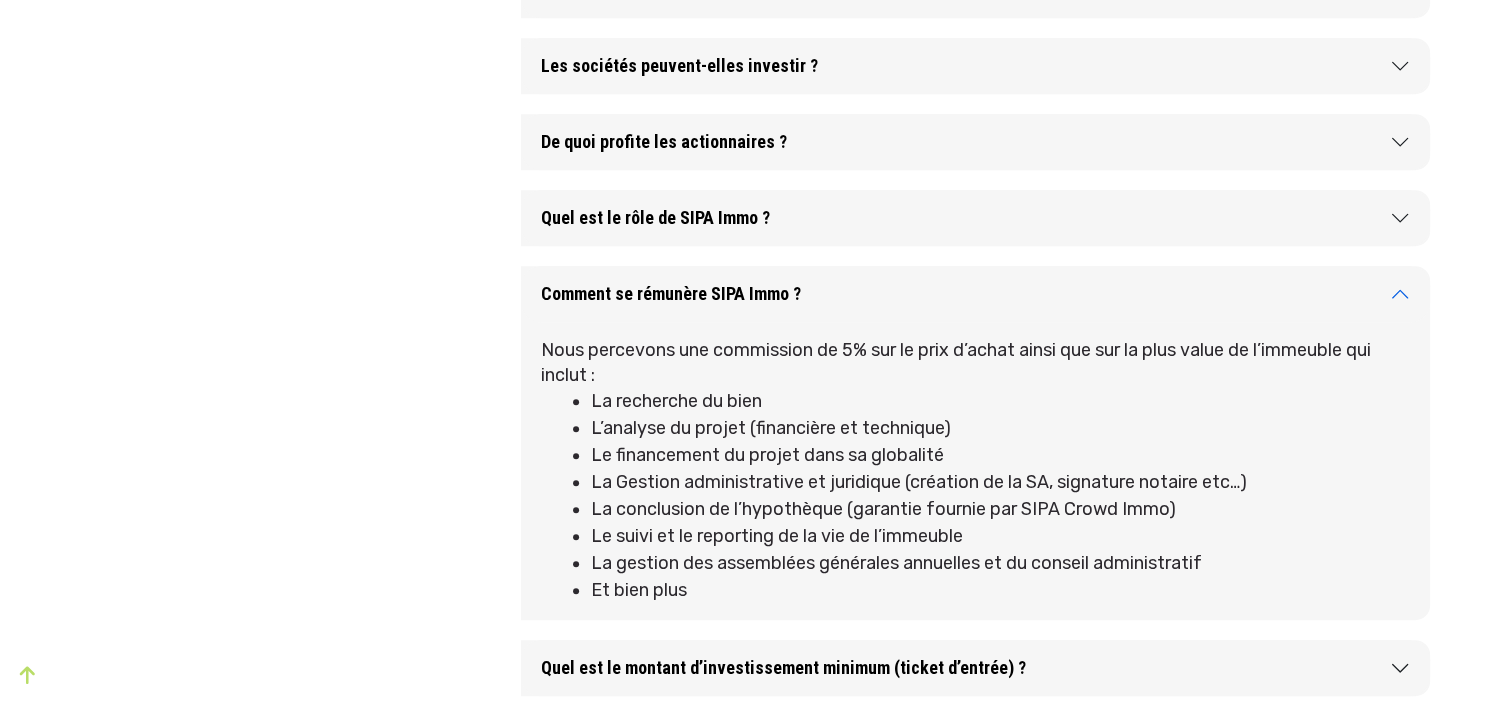 click on "Nous percevons une commission de 5% sur le prix d’achat ainsi que sur la plus value de l’immeuble qui inclut :" at bounding box center [975, 363] 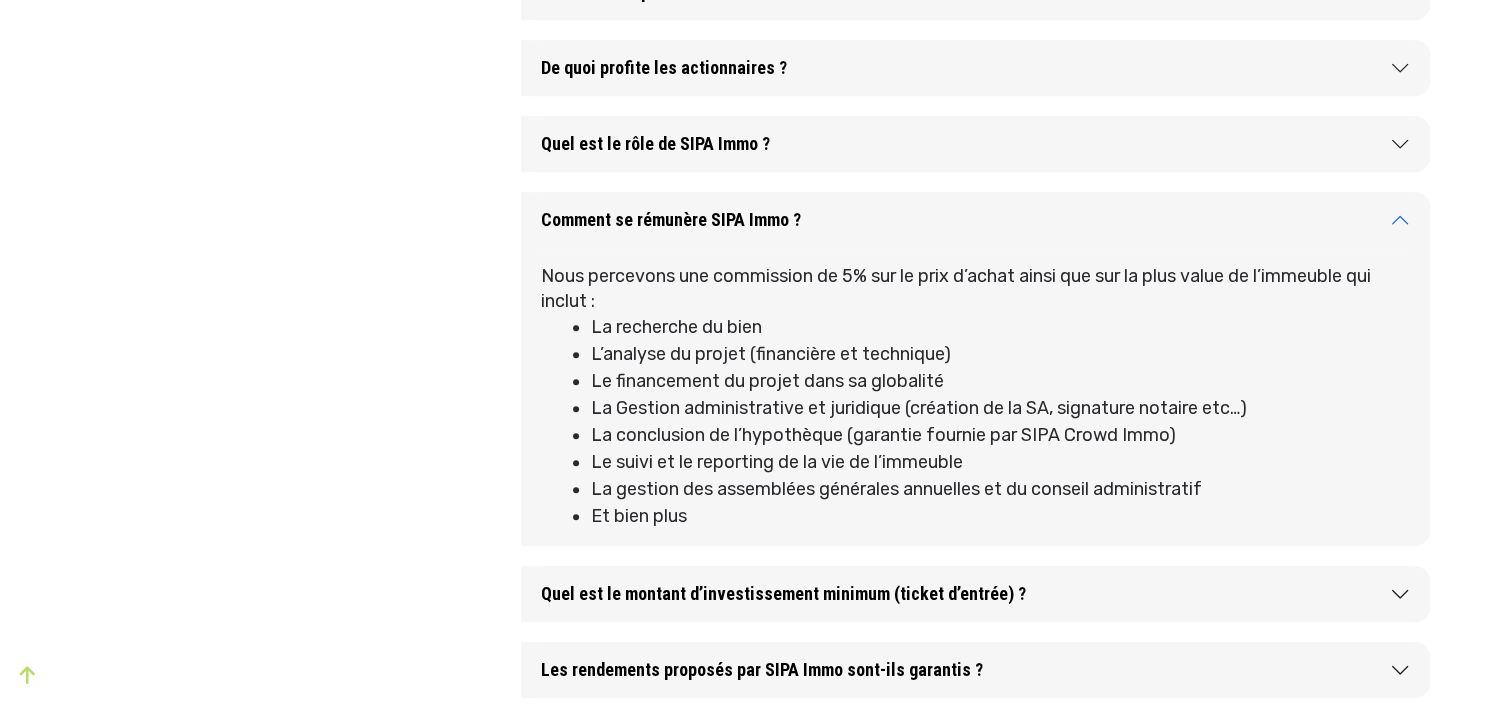 scroll, scrollTop: 1104, scrollLeft: 0, axis: vertical 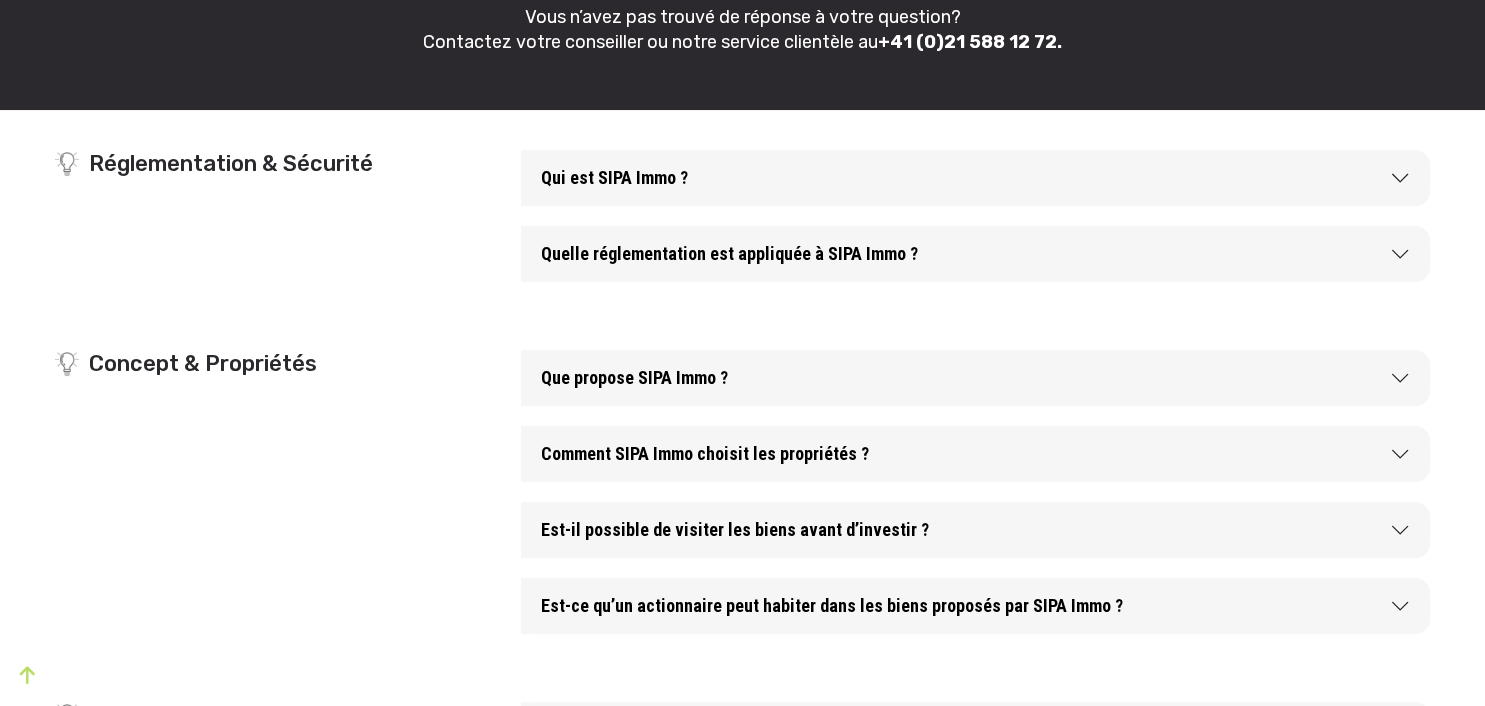click on "Que propose SIPA Immo ?" at bounding box center [975, 378] 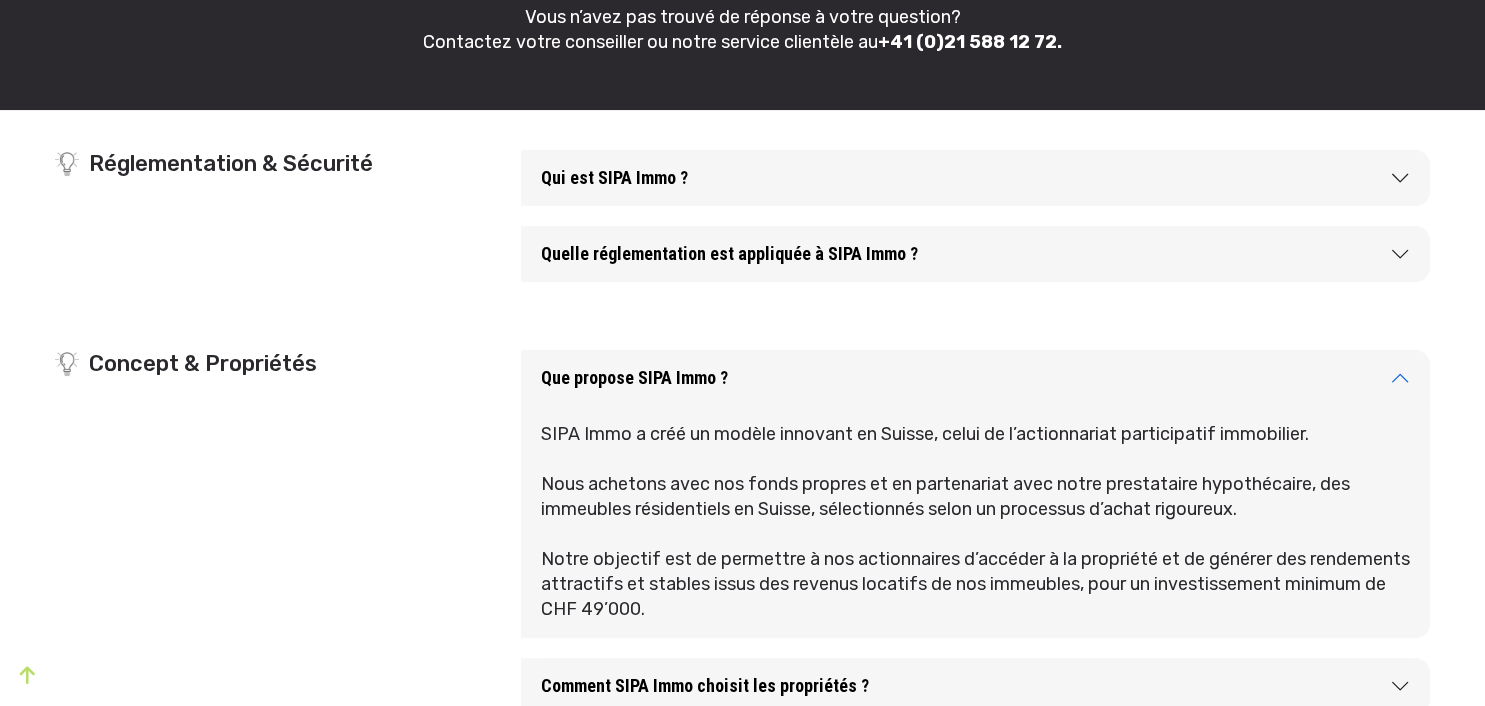 click on "Que propose SIPA Immo ?" at bounding box center [975, 378] 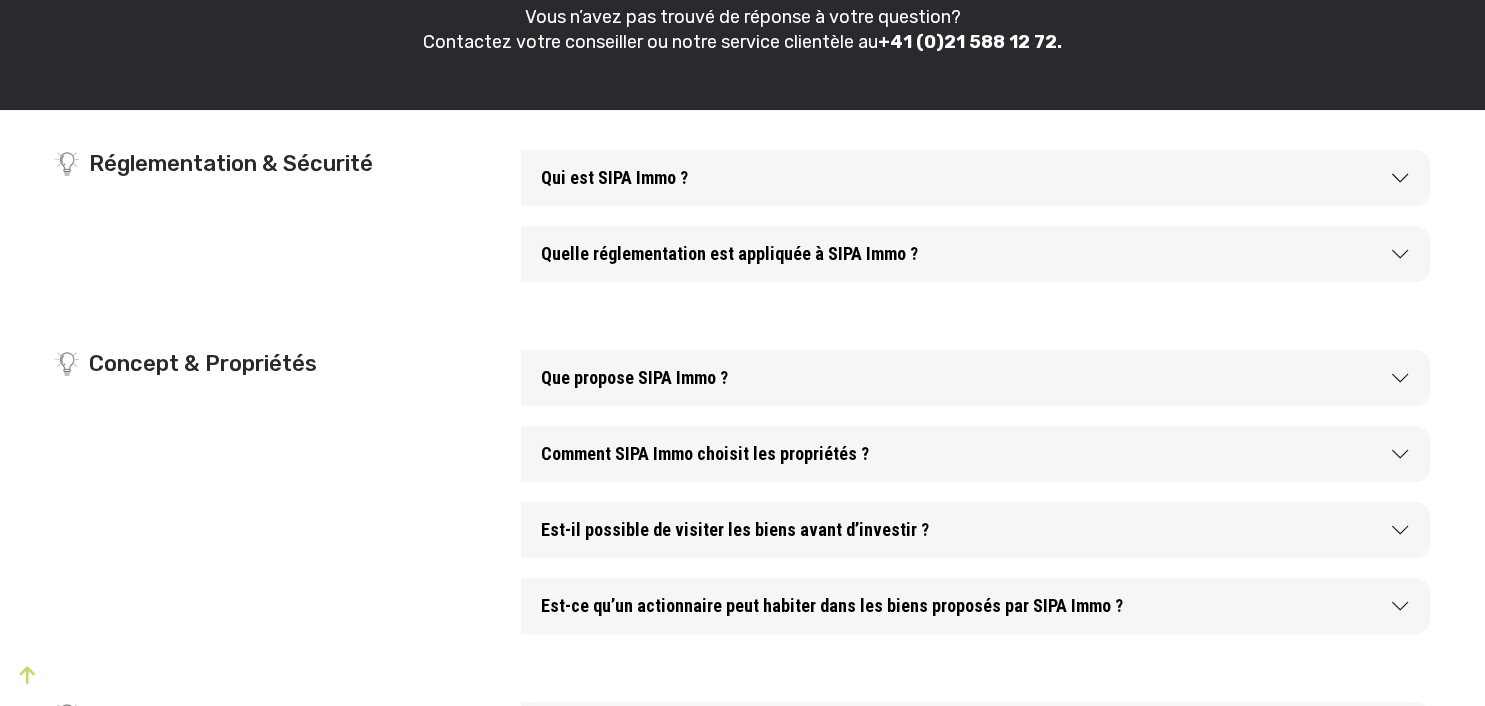 click on "Quelle réglementation est appliquée à SIPA Immo ?" at bounding box center (975, 254) 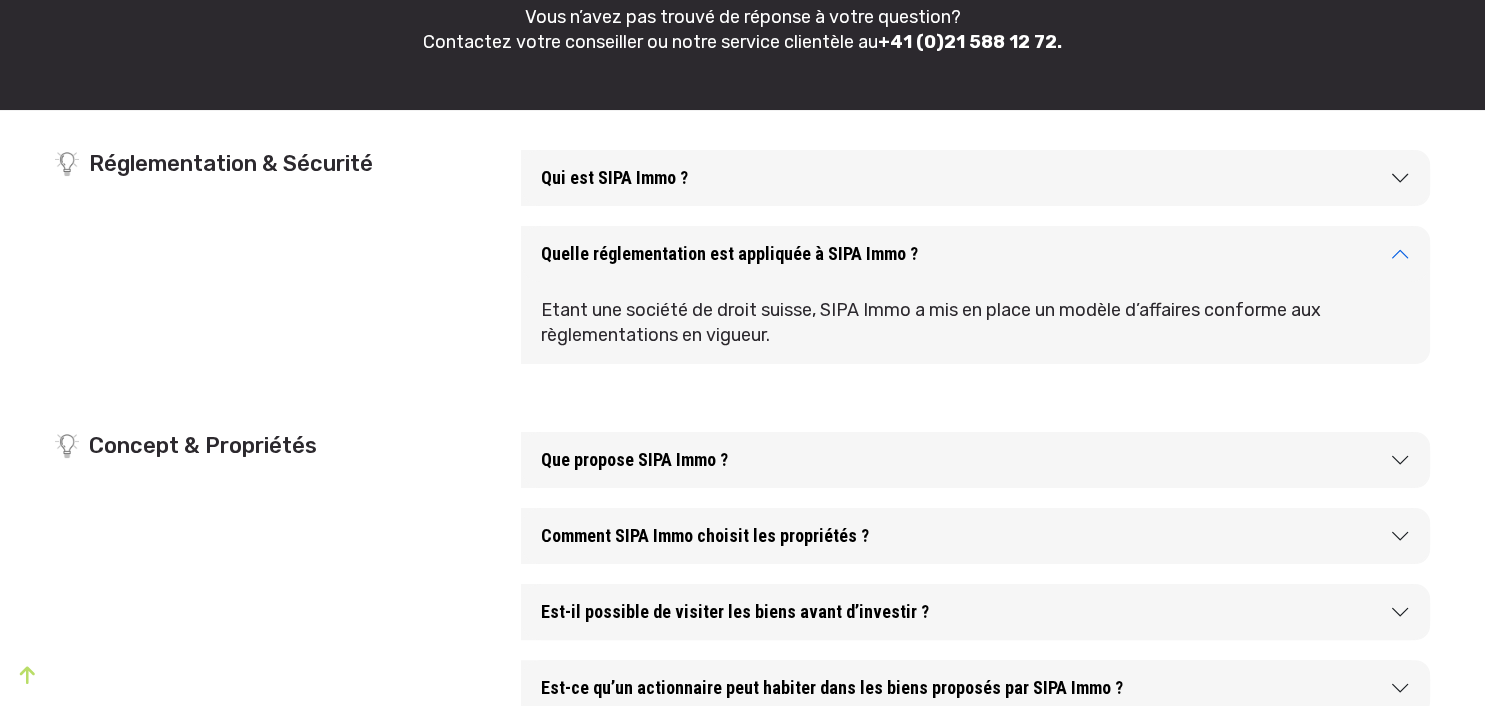 click on "Quelle réglementation est appliquée à SIPA Immo ?" at bounding box center [975, 254] 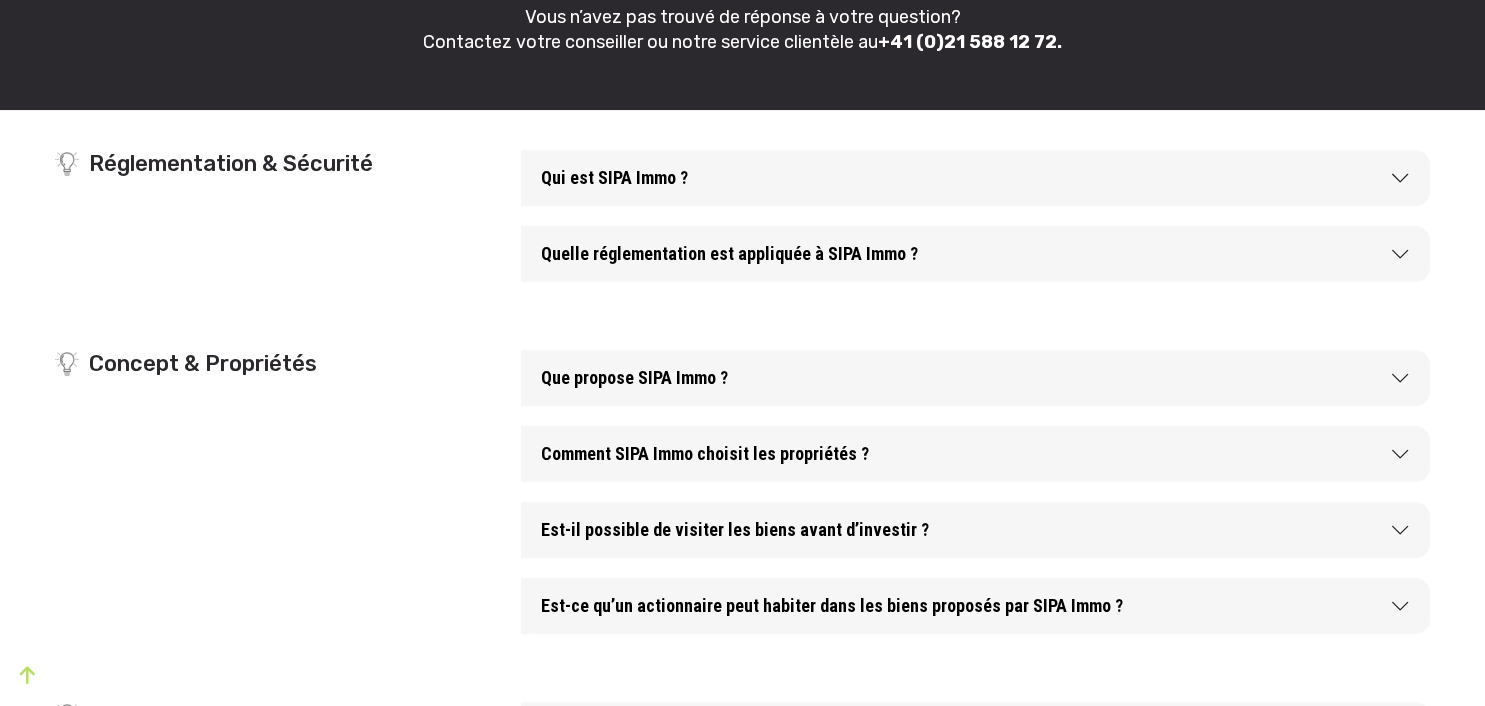 click on "Qui est SIPA Immo ?" at bounding box center (975, 178) 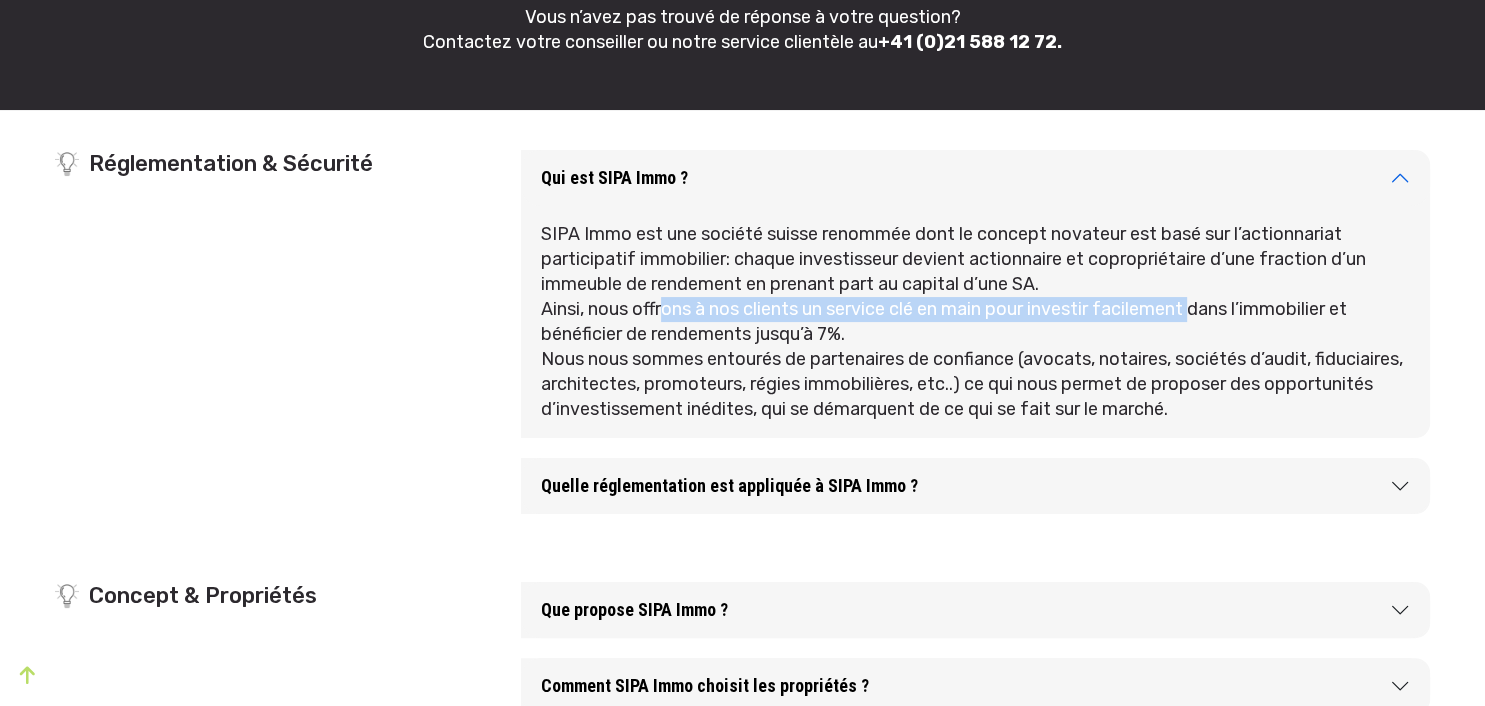 drag, startPoint x: 670, startPoint y: 313, endPoint x: 1205, endPoint y: 306, distance: 535.0458 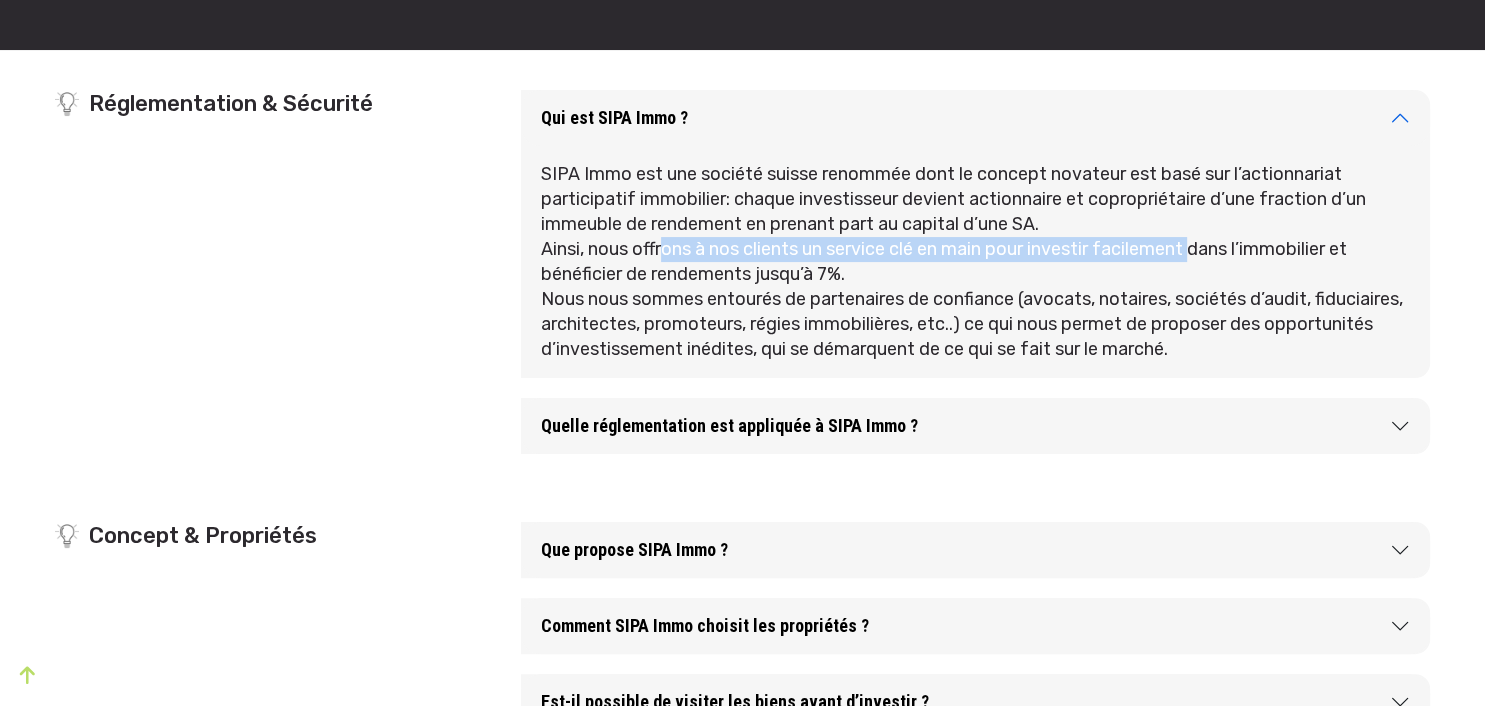 scroll, scrollTop: 422, scrollLeft: 0, axis: vertical 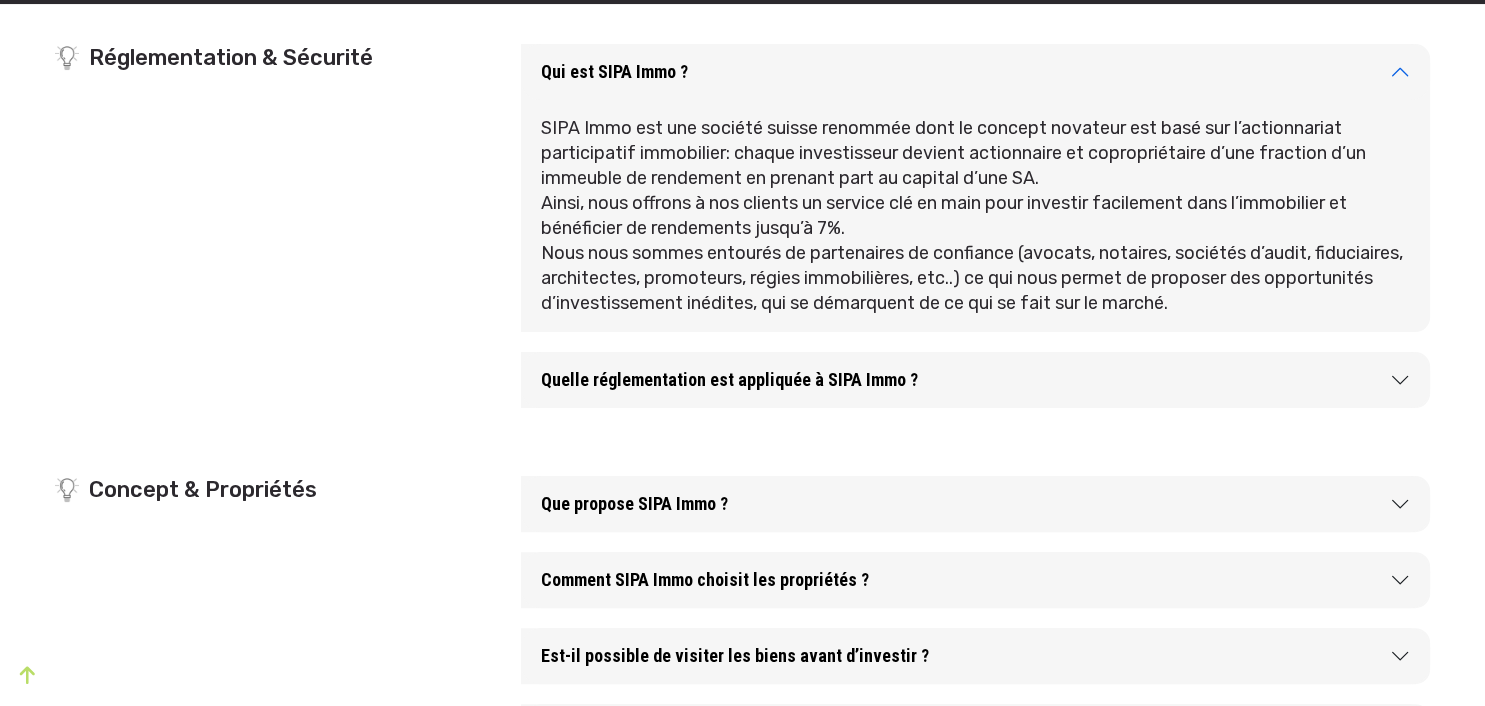 click on "Nous nous sommes entourés de partenaires de confiance (avocats, notaires, sociétés d’audit, fiduciaires, architectes, promoteurs, régies immobilières, etc..) ce qui nous permet de proposer des opportunités d’investissement inédites, qui se démarquent de ce qui se fait sur le marché." at bounding box center [975, 278] 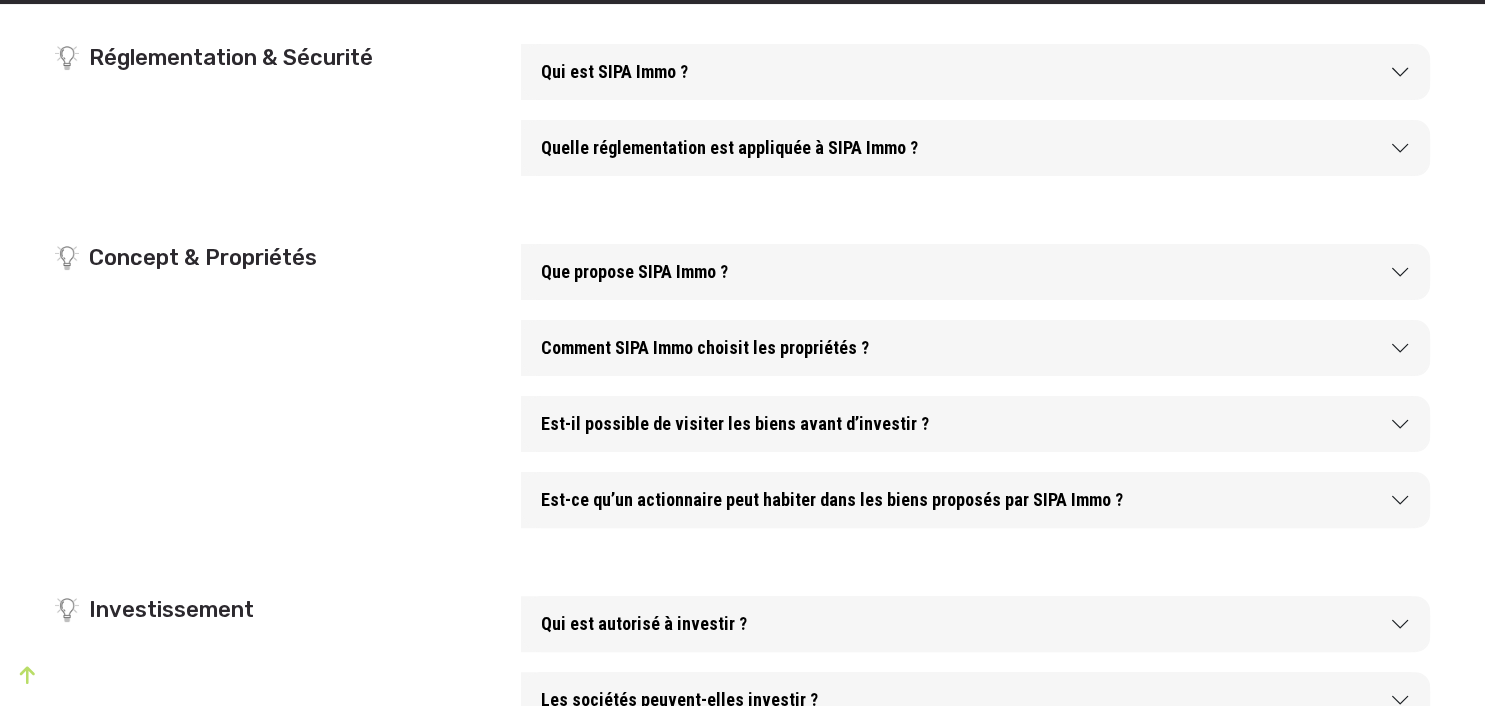 click on "Que propose SIPA Immo ?" at bounding box center [975, 272] 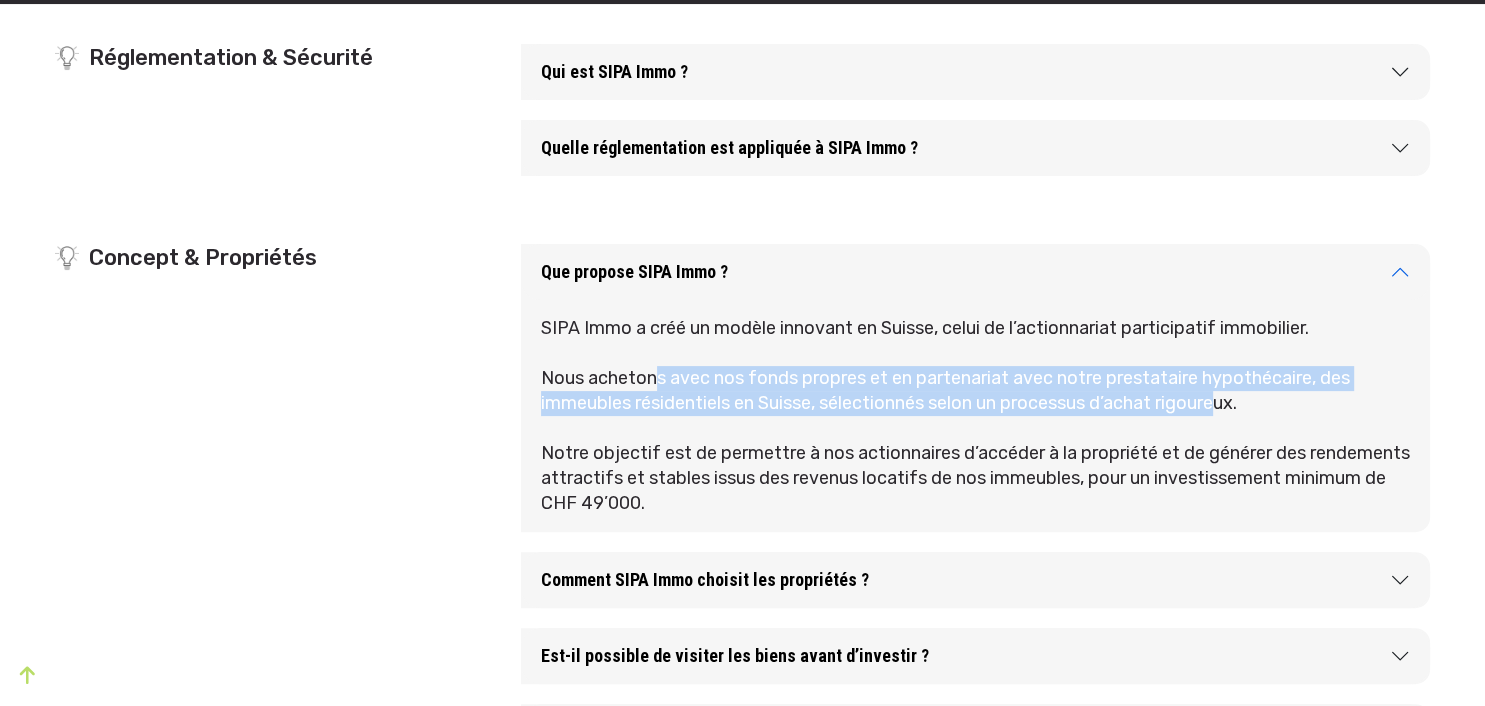drag, startPoint x: 653, startPoint y: 383, endPoint x: 1266, endPoint y: 402, distance: 613.2944 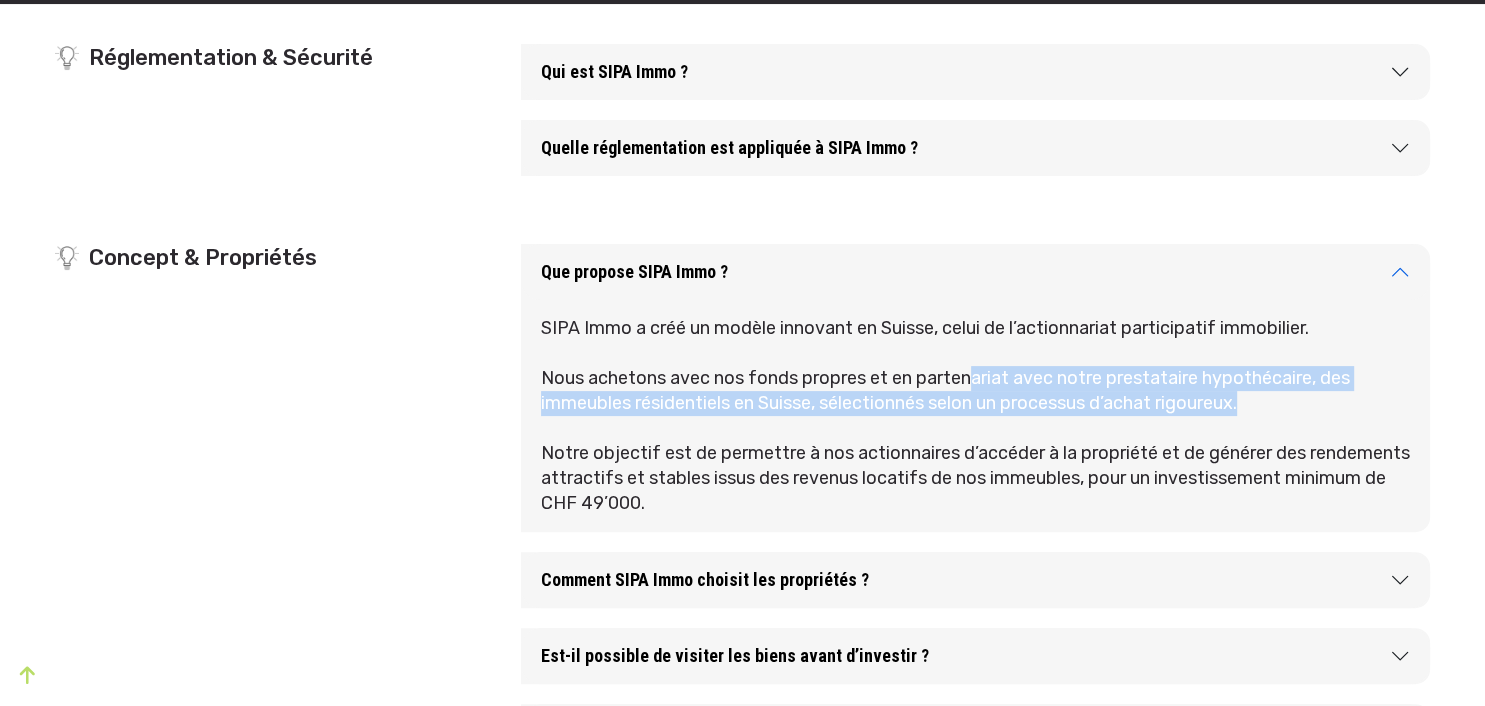 drag, startPoint x: 1129, startPoint y: 382, endPoint x: 1298, endPoint y: 402, distance: 170.17932 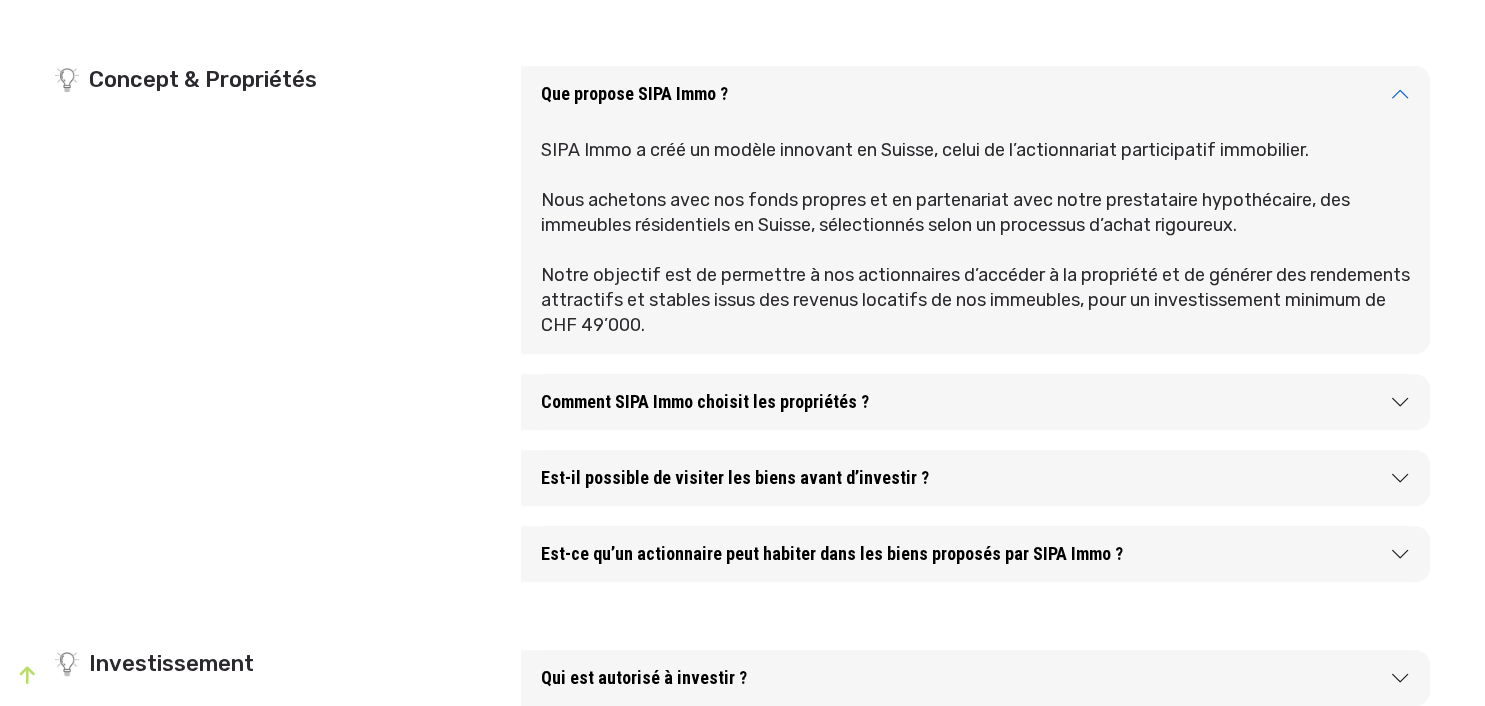 scroll, scrollTop: 633, scrollLeft: 0, axis: vertical 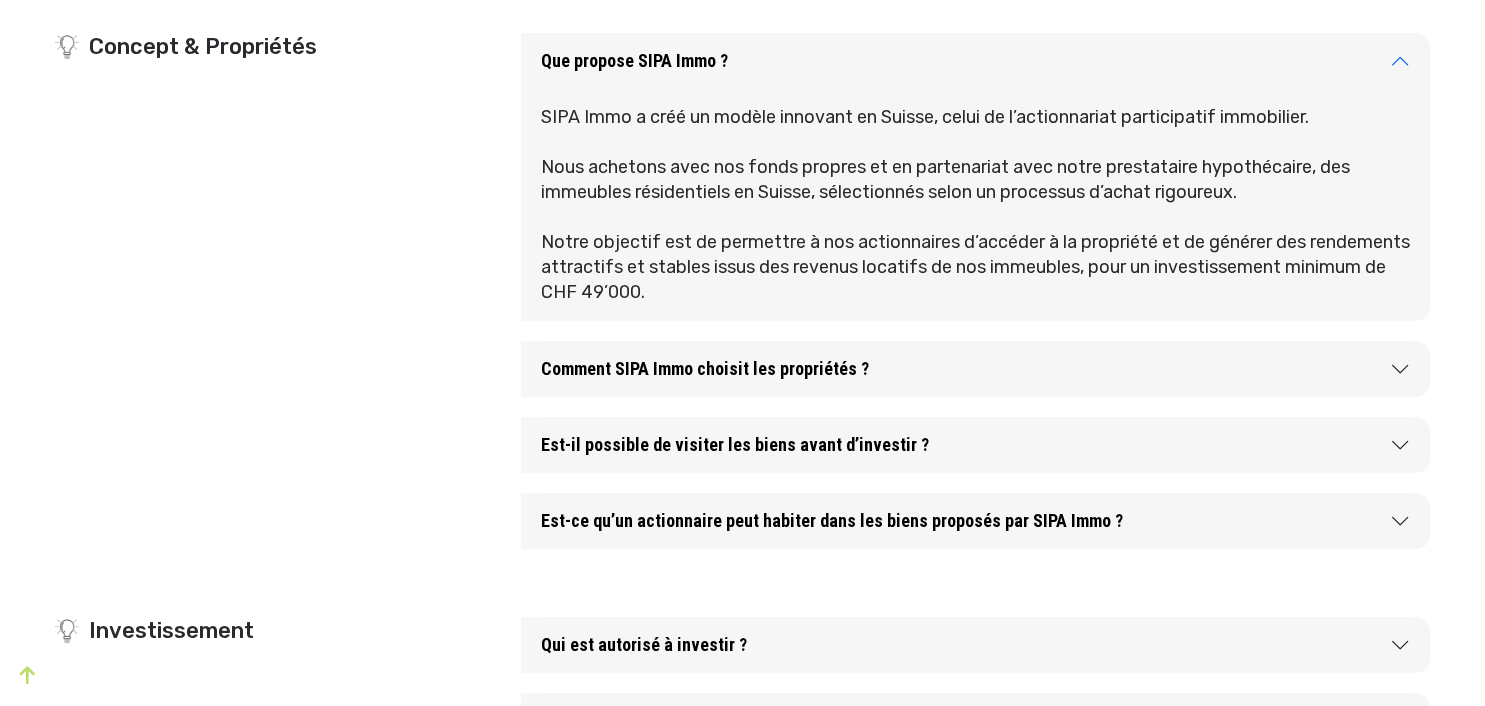 click on "Comment SIPA Immo choisit les propriétés ?" at bounding box center [975, 369] 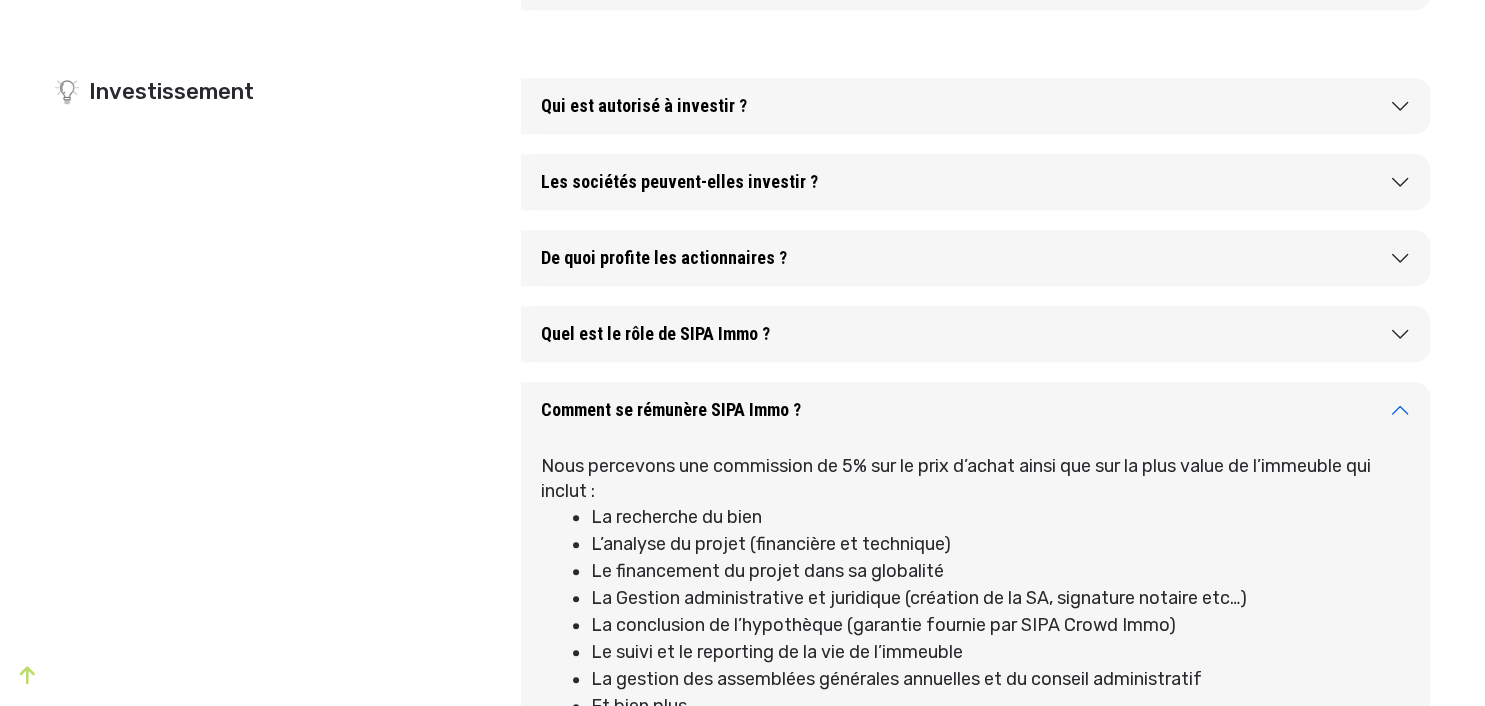 scroll, scrollTop: 1584, scrollLeft: 0, axis: vertical 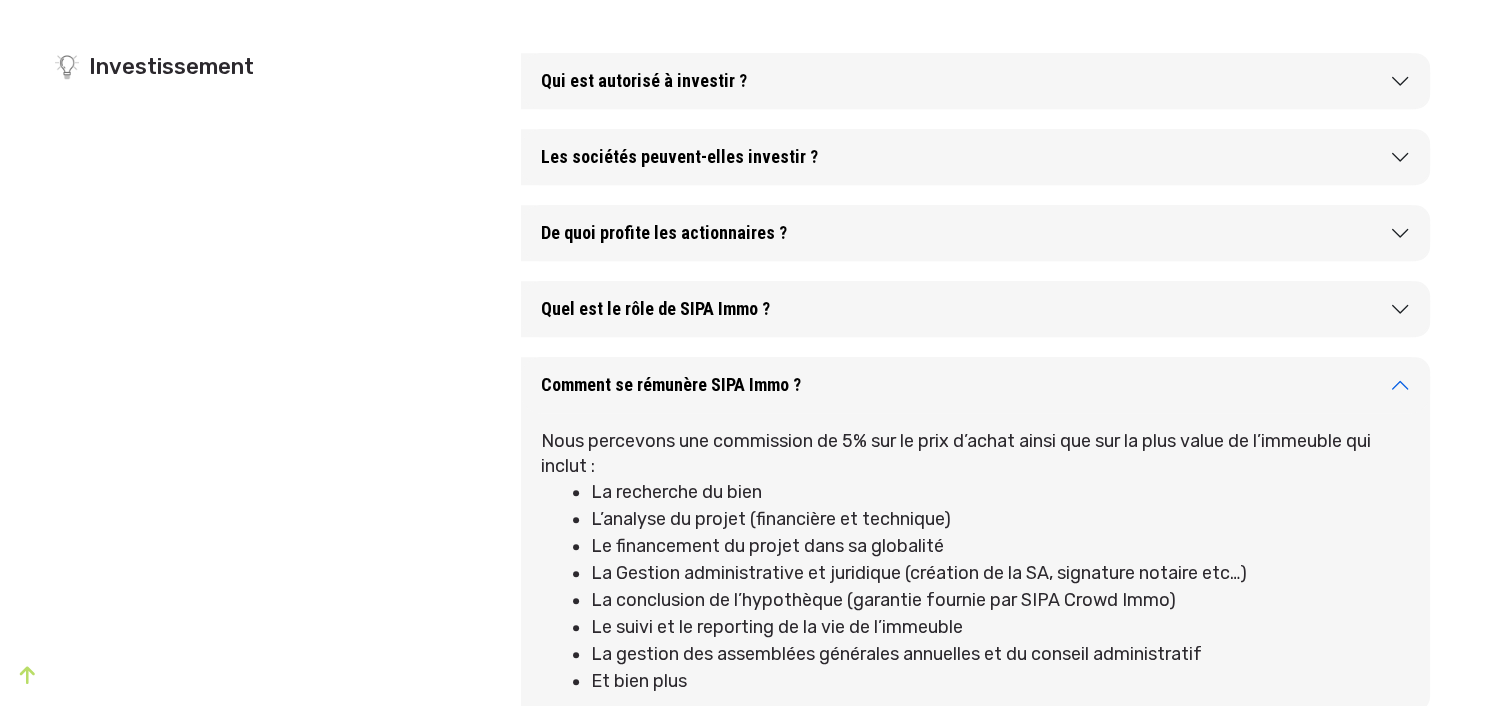 click on "De quoi profite les actionnaires ?" at bounding box center [975, 233] 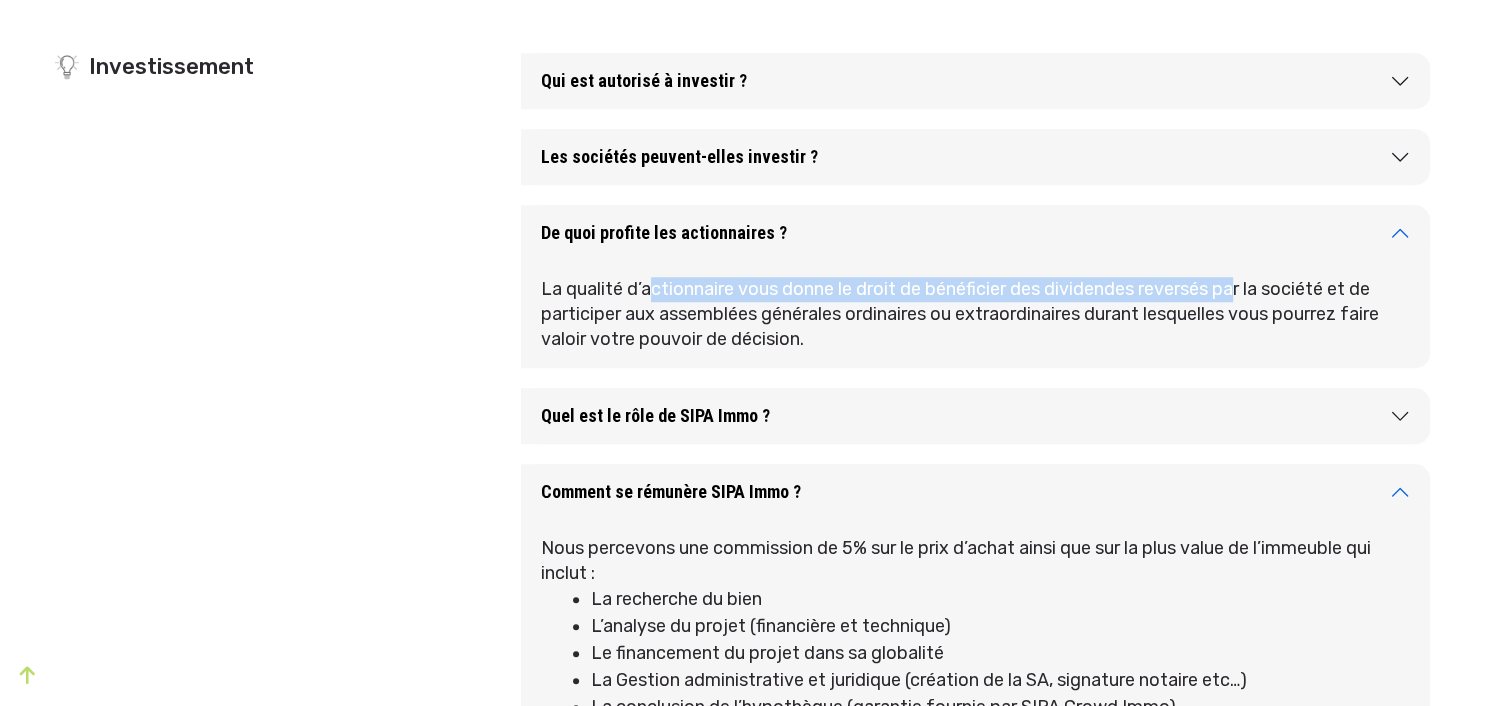 drag, startPoint x: 654, startPoint y: 314, endPoint x: 1242, endPoint y: 321, distance: 588.0417 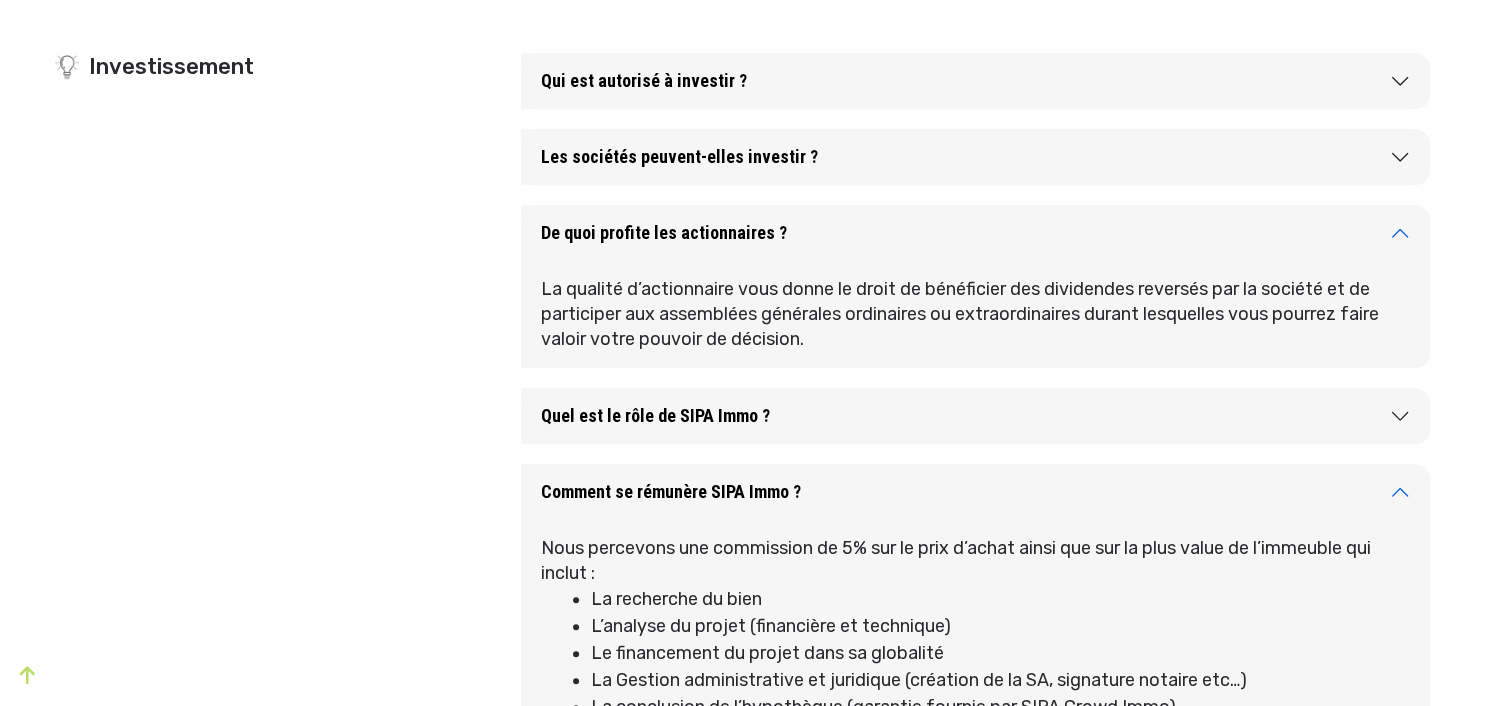 click on "La qualité d’actionnaire vous donne le droit de bénéficier des dividendes reversés par la société et de participer aux assemblées générales ordinaires ou extraordinaires durant lesquelles vous pourrez faire valoir votre pouvoir de décision." at bounding box center [975, 314] 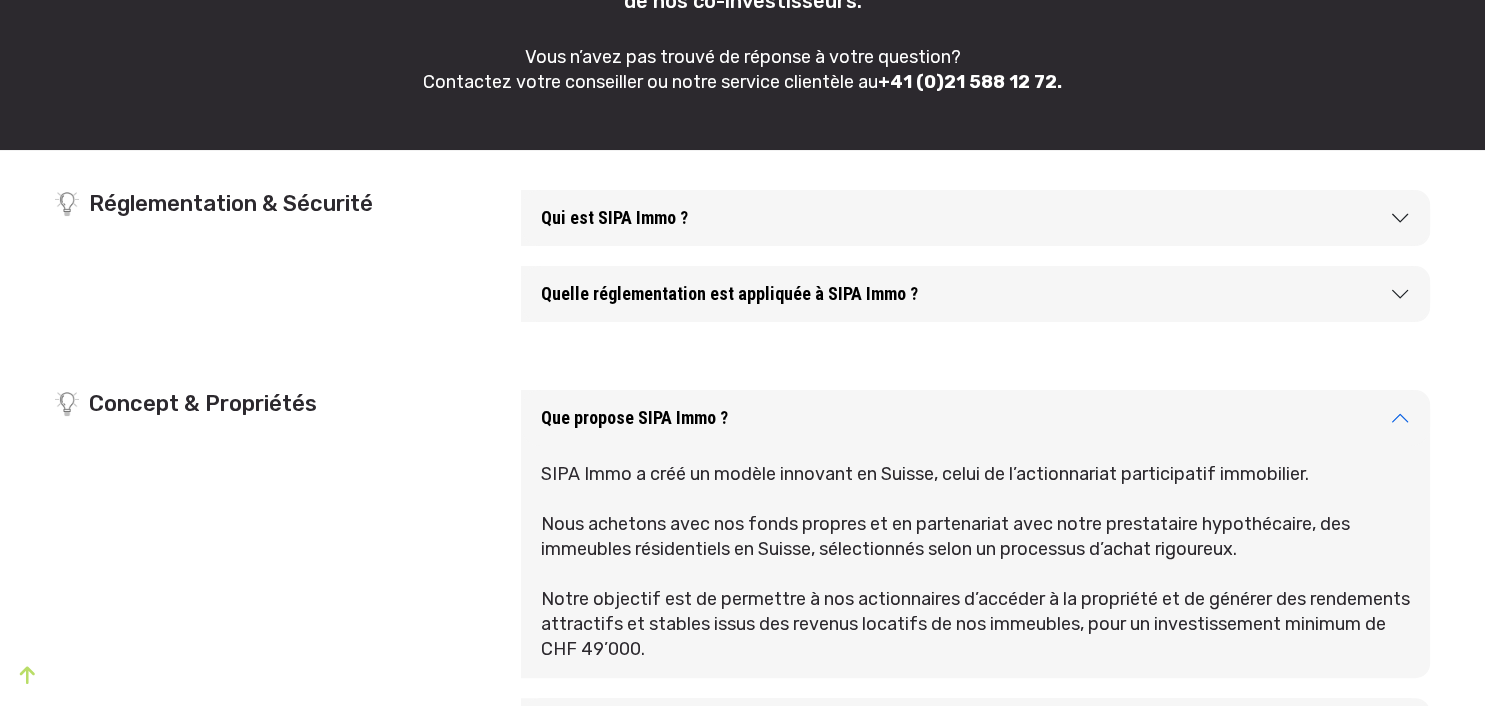 scroll, scrollTop: 0, scrollLeft: 0, axis: both 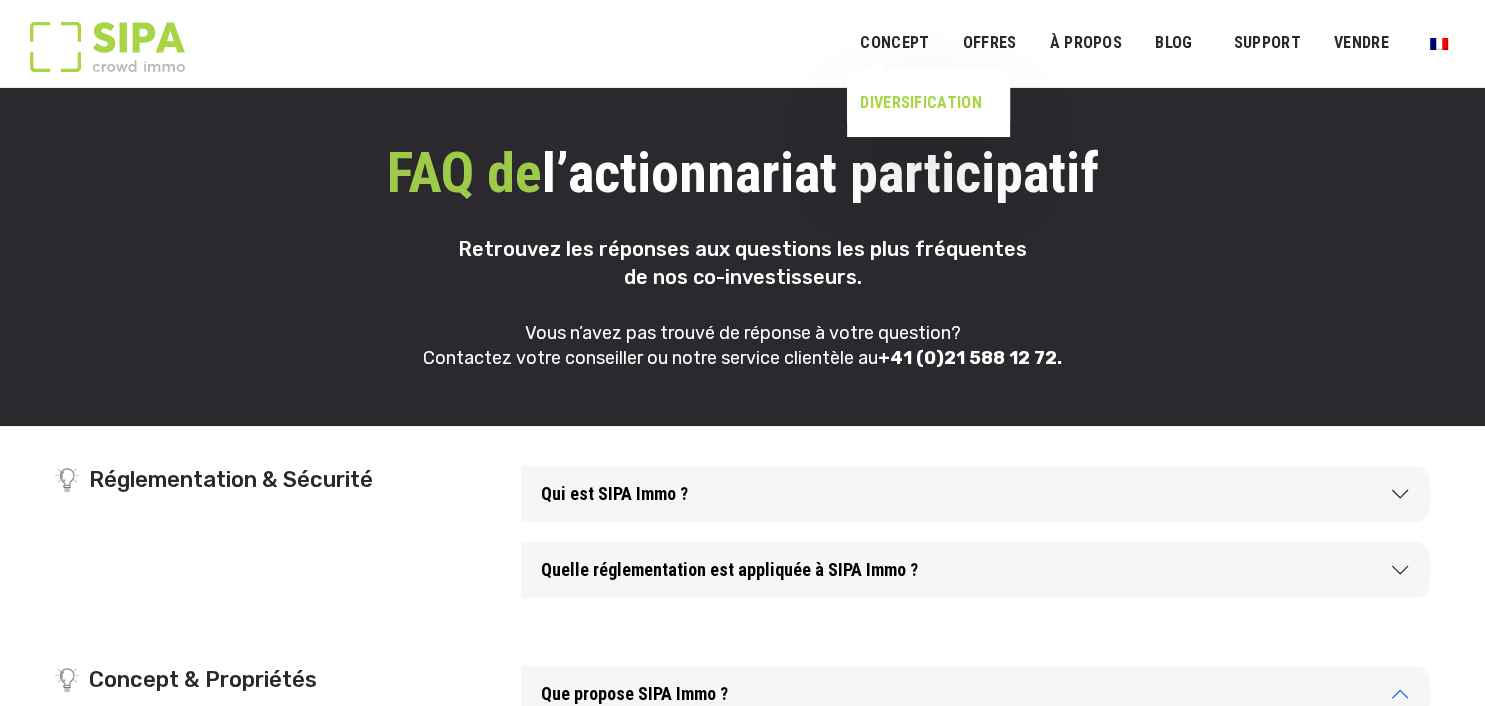 click on "DIVERSIFICATION" at bounding box center [921, 103] 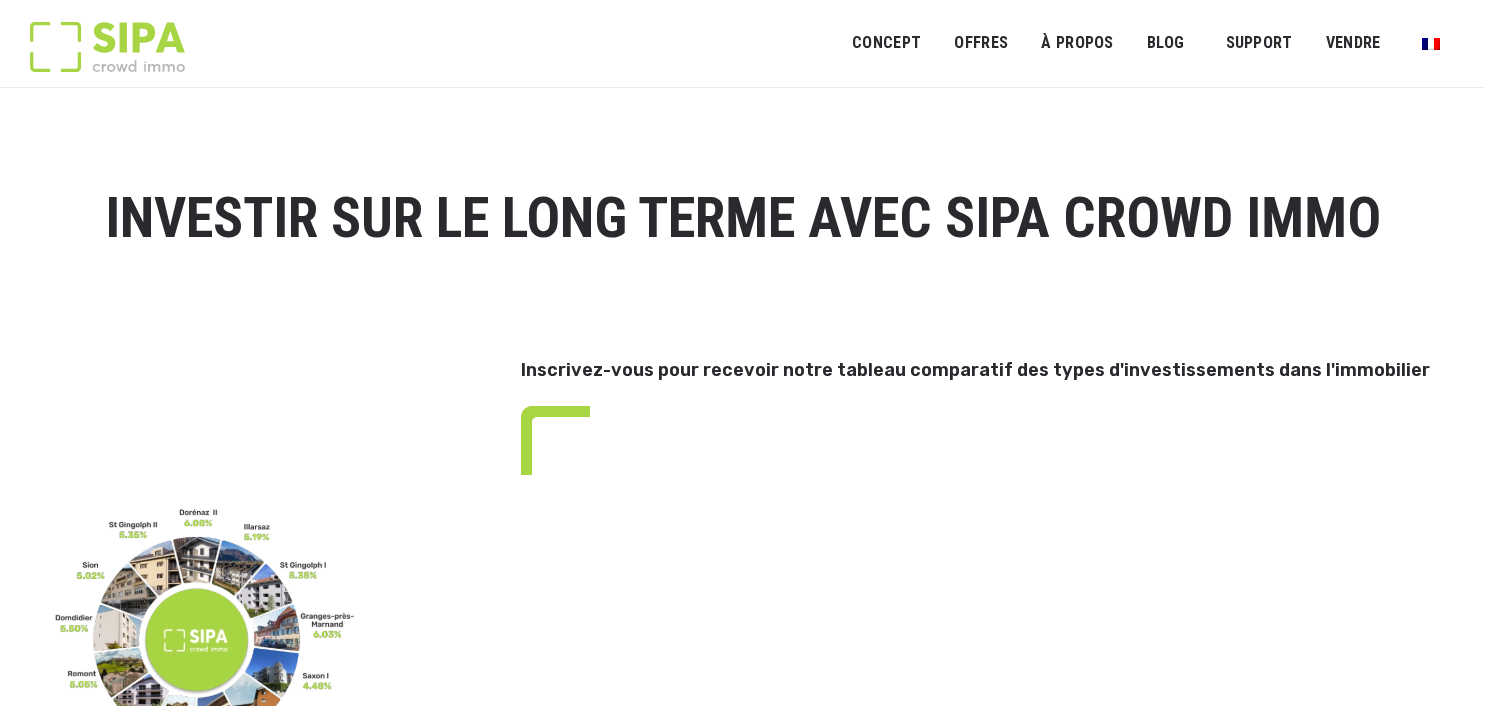 scroll, scrollTop: 0, scrollLeft: 0, axis: both 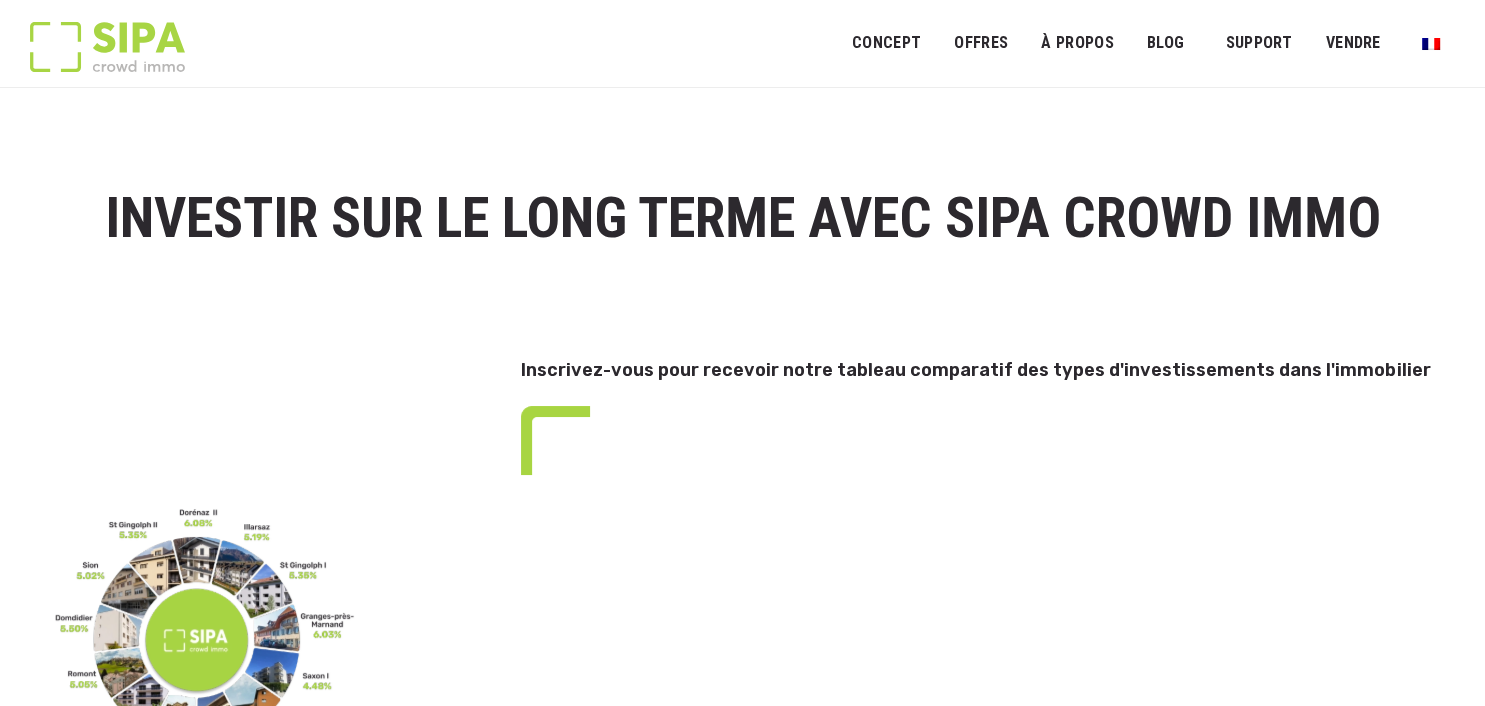select on "**" 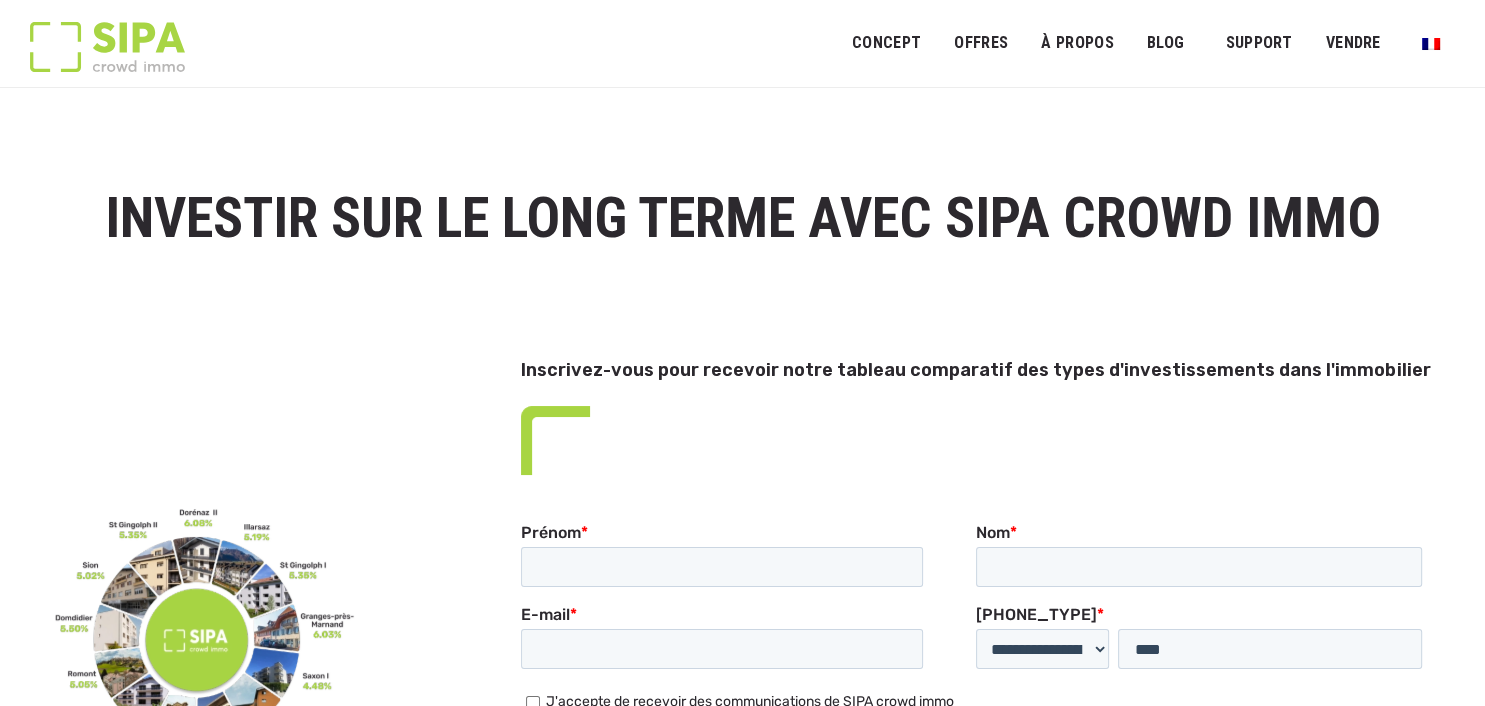 scroll, scrollTop: 0, scrollLeft: 0, axis: both 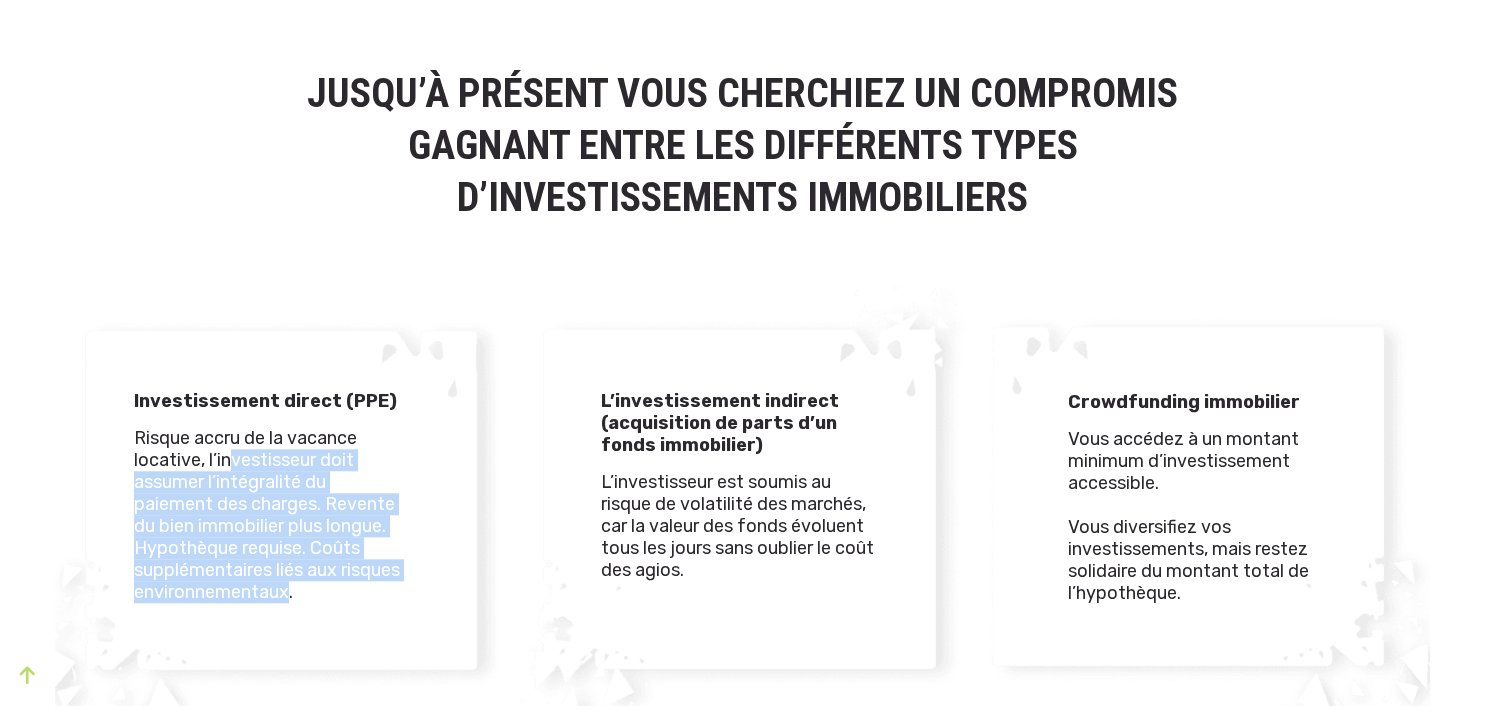 drag, startPoint x: 230, startPoint y: 455, endPoint x: 294, endPoint y: 591, distance: 150.30635 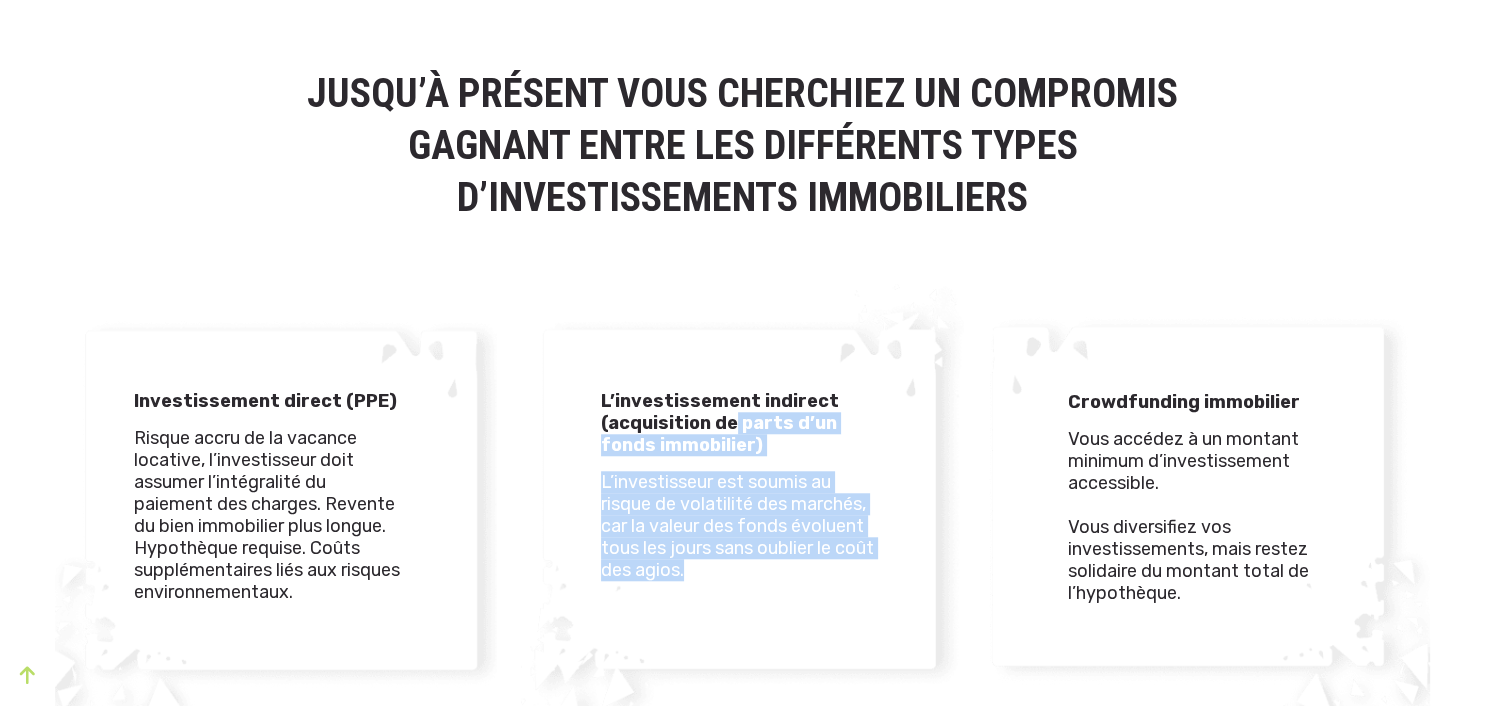 drag, startPoint x: 729, startPoint y: 427, endPoint x: 790, endPoint y: 575, distance: 160.07811 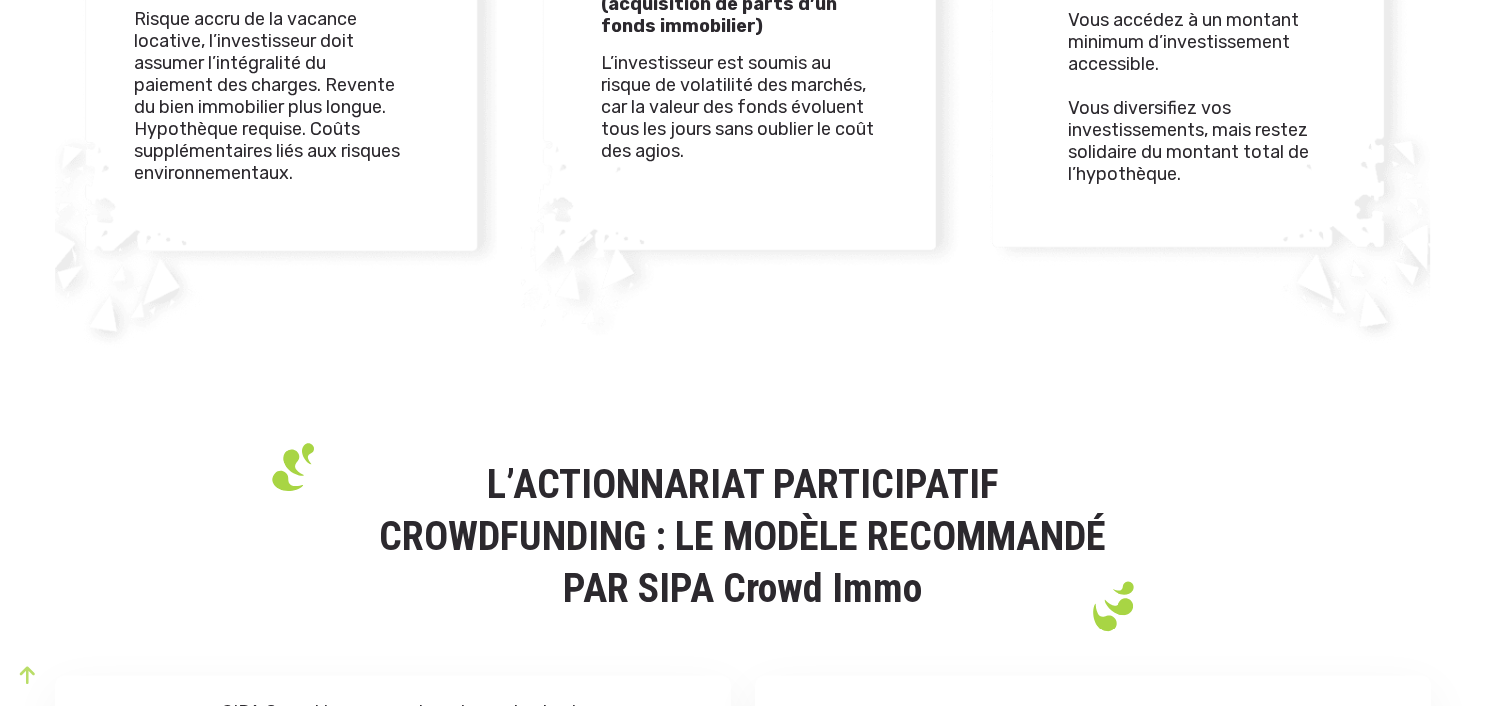 scroll, scrollTop: 2112, scrollLeft: 0, axis: vertical 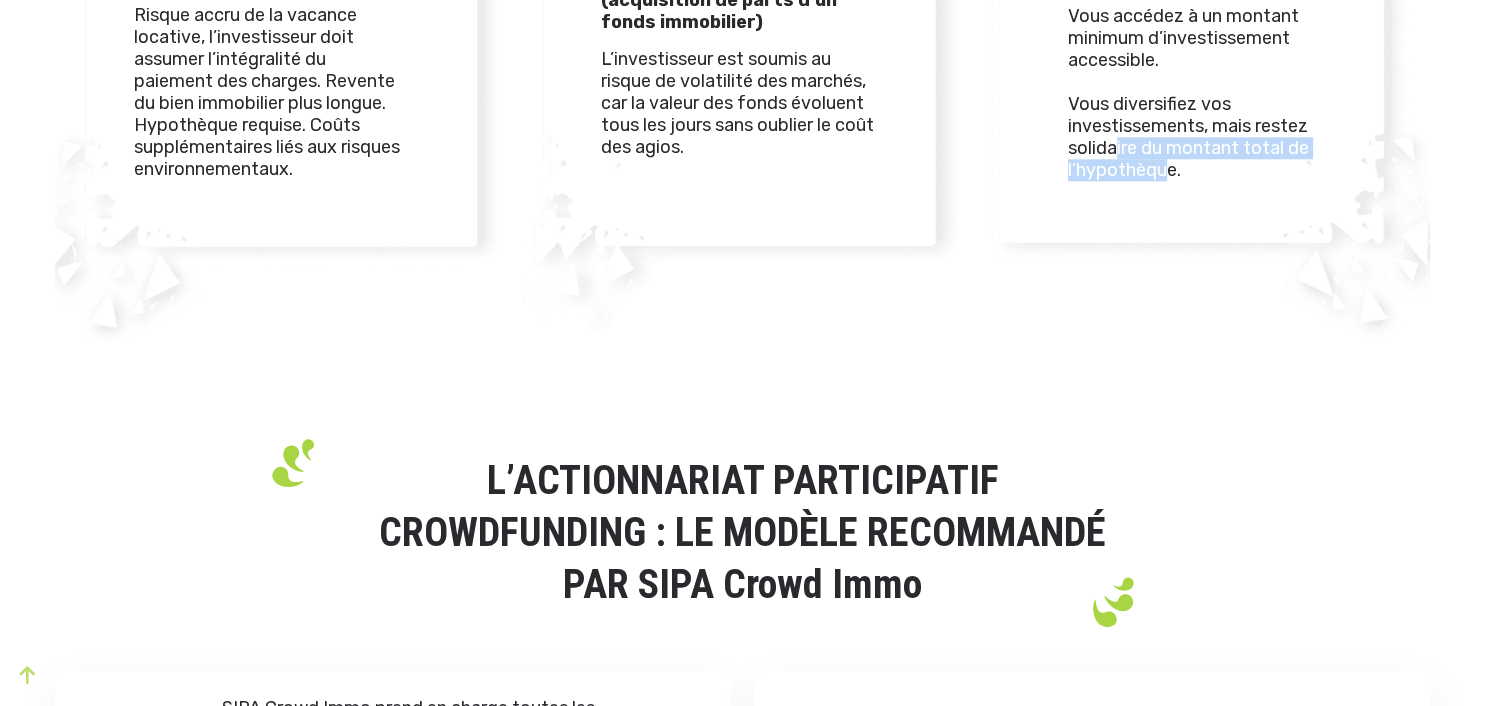 drag, startPoint x: 1116, startPoint y: 149, endPoint x: 1166, endPoint y: 167, distance: 53.14132 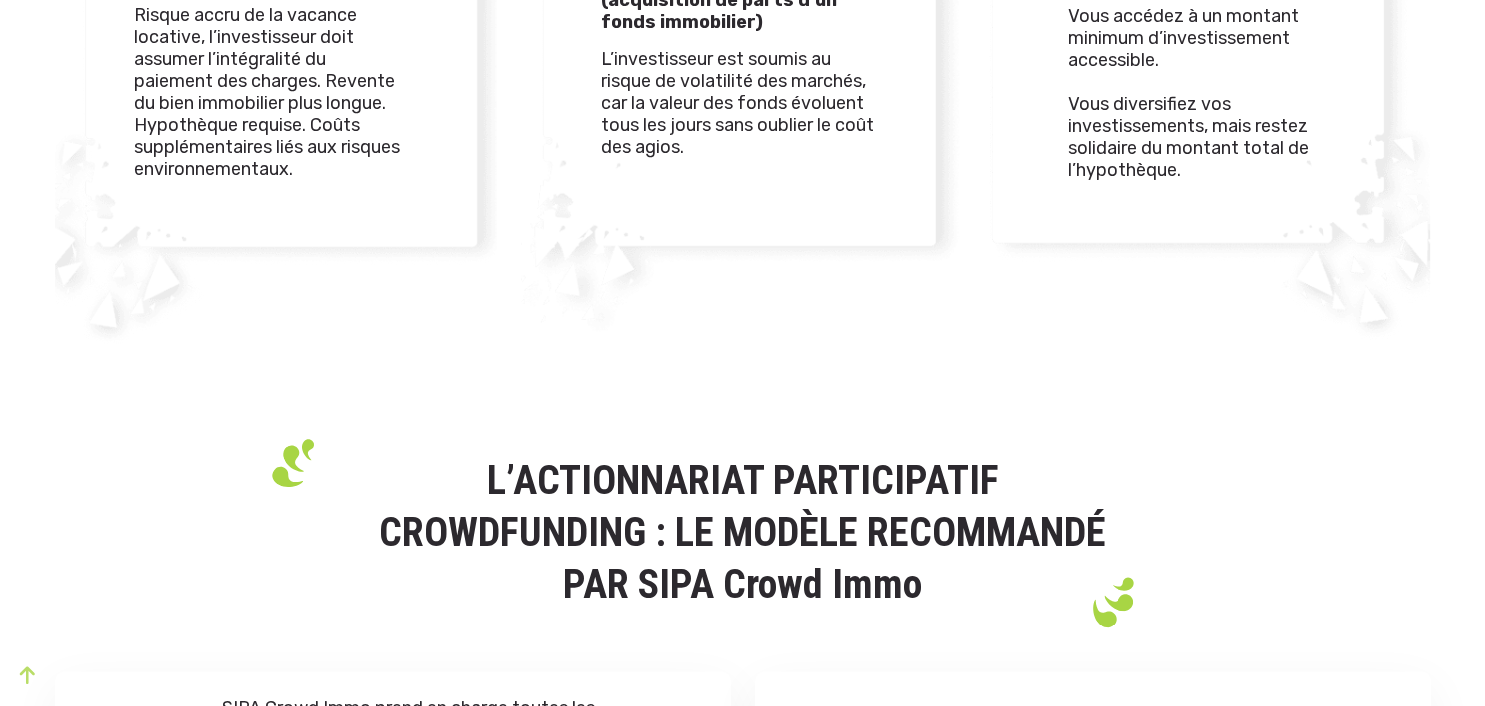 click on "Vous accédez à un montant minimum d’investissement accessible.  Vous diversifiez vos investissements, mais restez solidaire du montant total de l’hypothèque." at bounding box center (1205, 93) 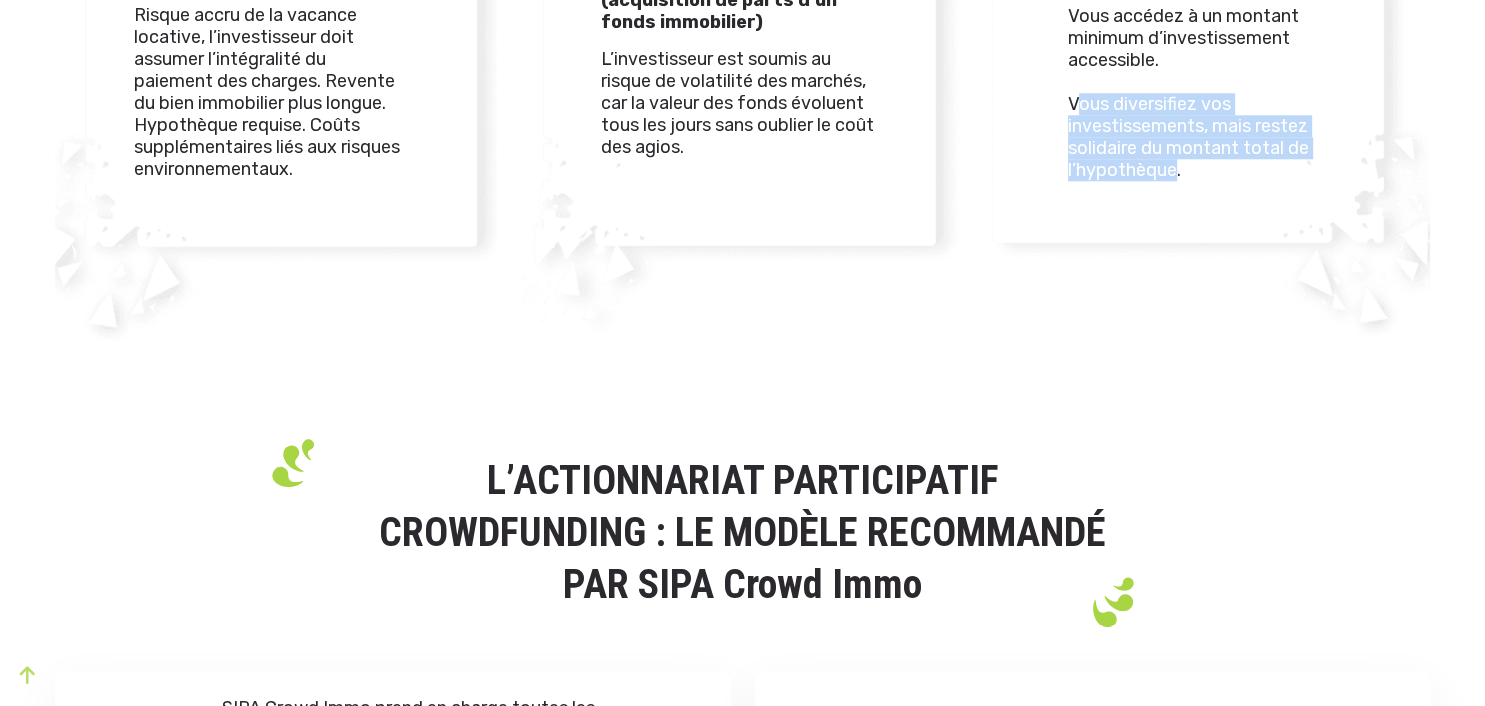drag, startPoint x: 1079, startPoint y: 105, endPoint x: 1178, endPoint y: 162, distance: 114.236595 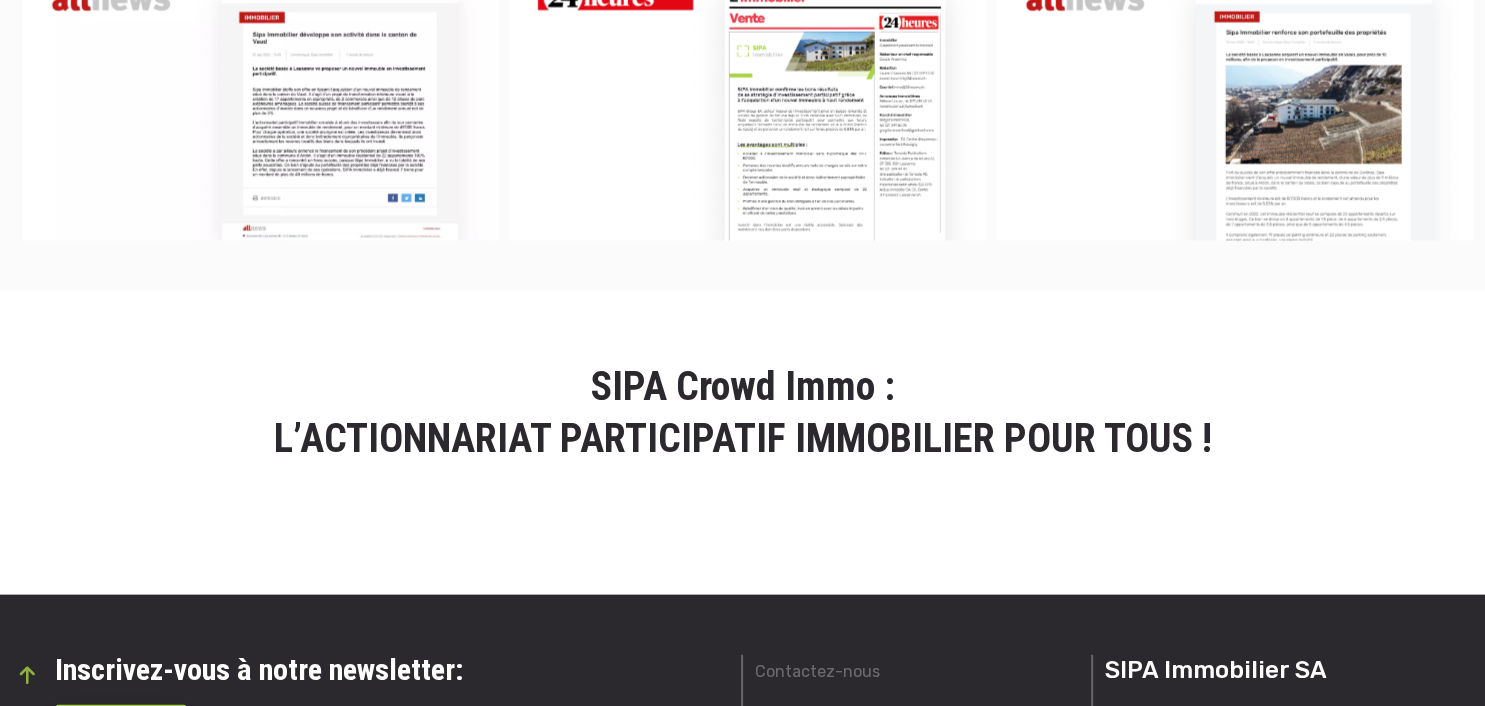 scroll, scrollTop: 4012, scrollLeft: 0, axis: vertical 